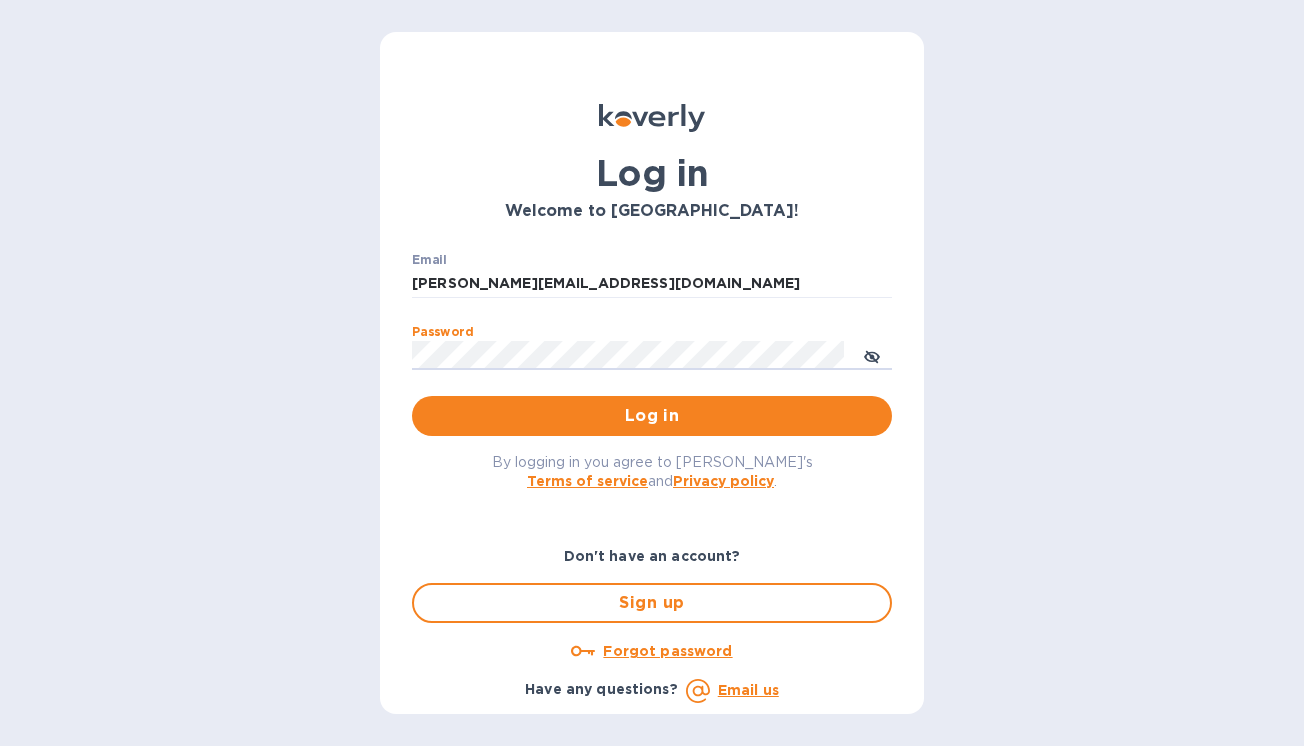 scroll, scrollTop: 0, scrollLeft: 0, axis: both 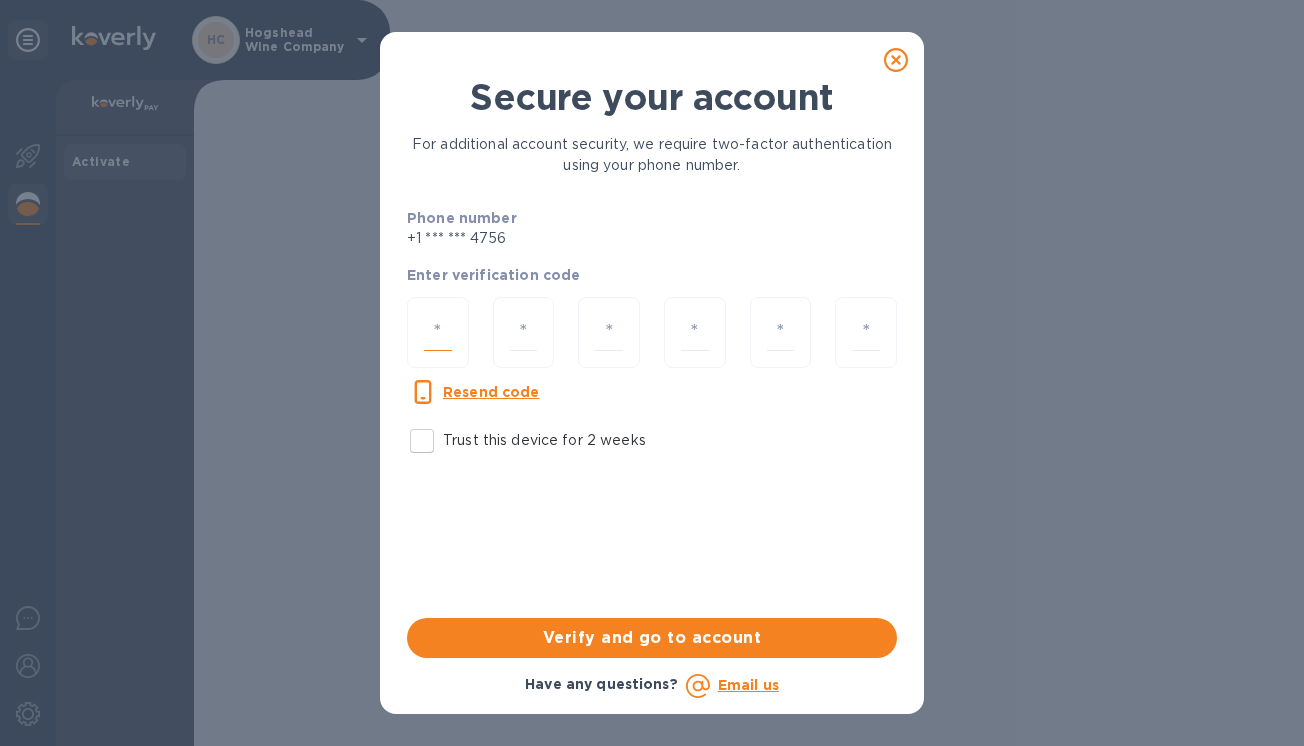 click at bounding box center (438, 332) 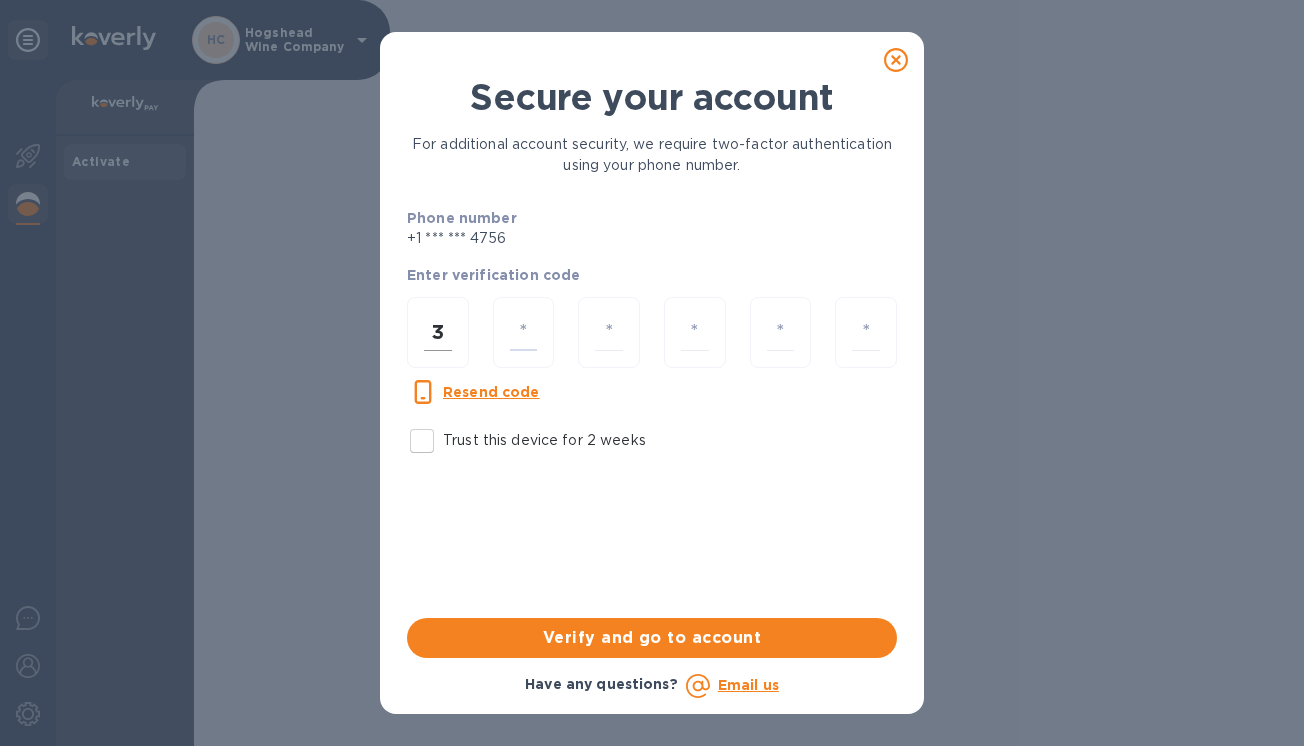 type on "0" 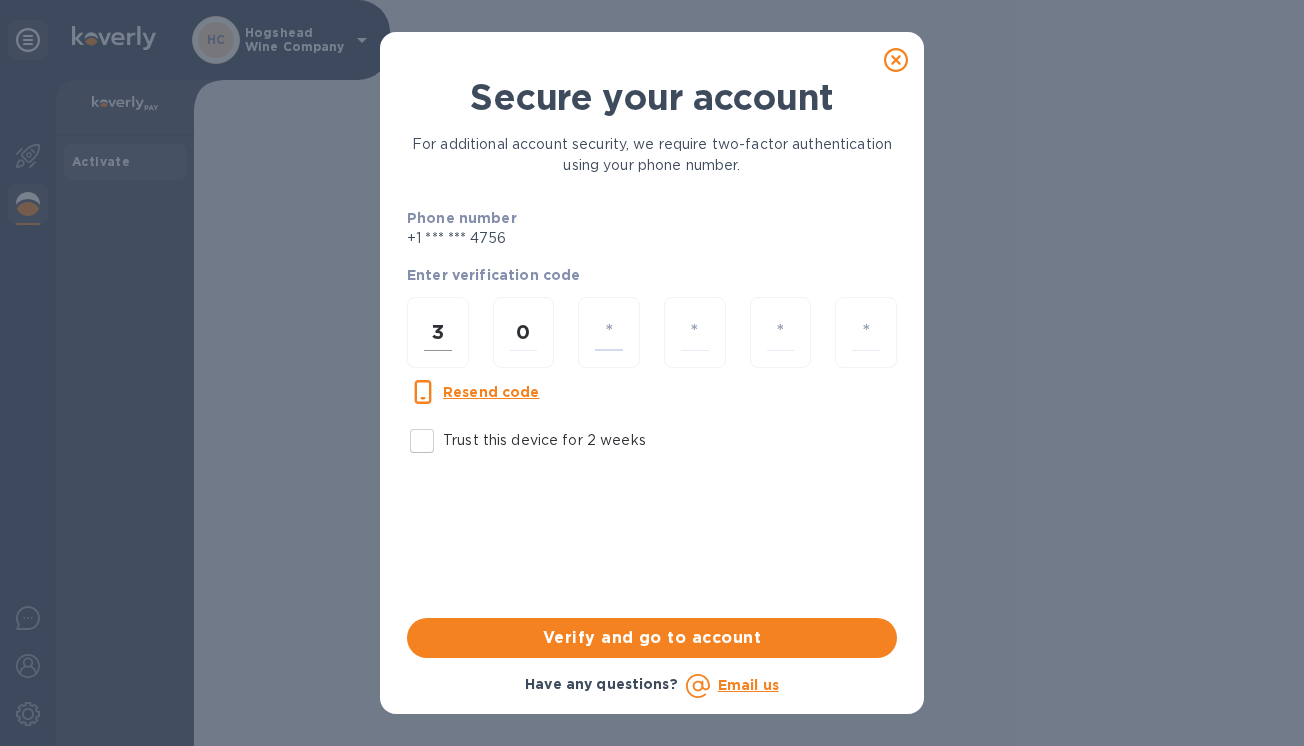 type on "2" 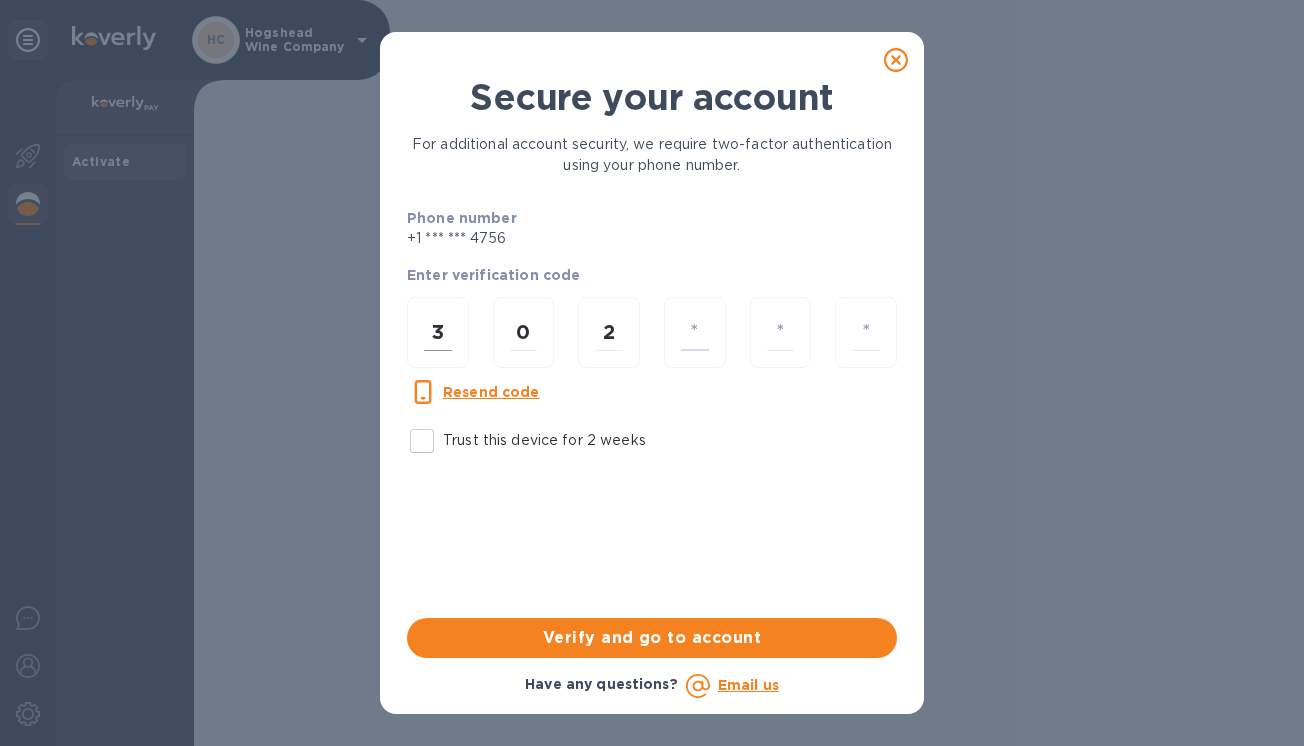 type on "9" 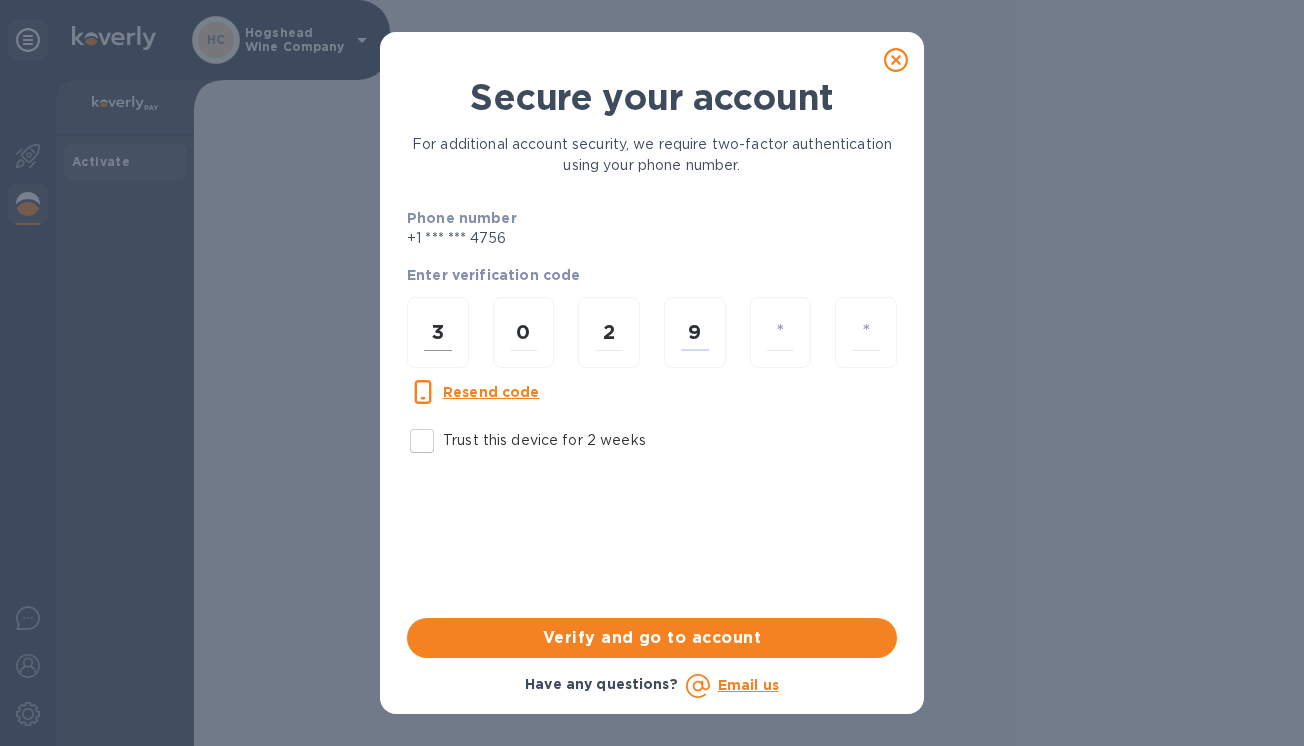 type on "0" 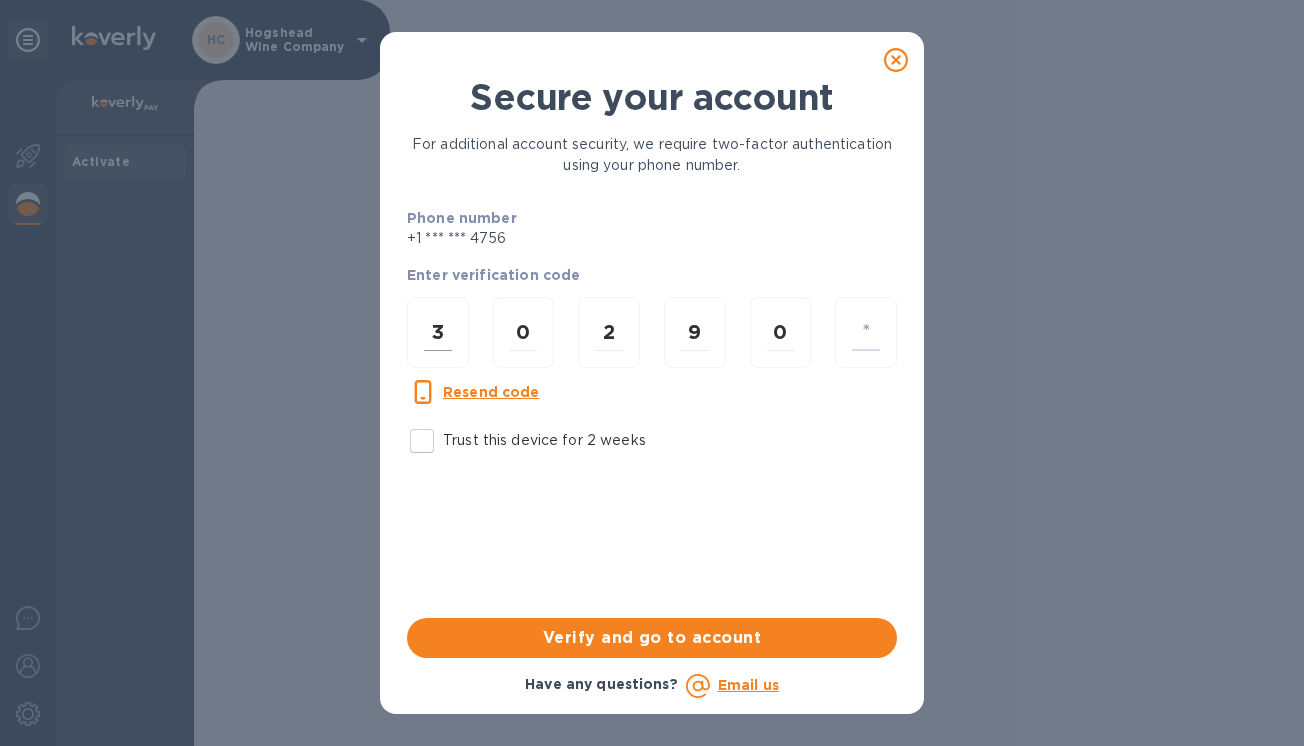 type on "6" 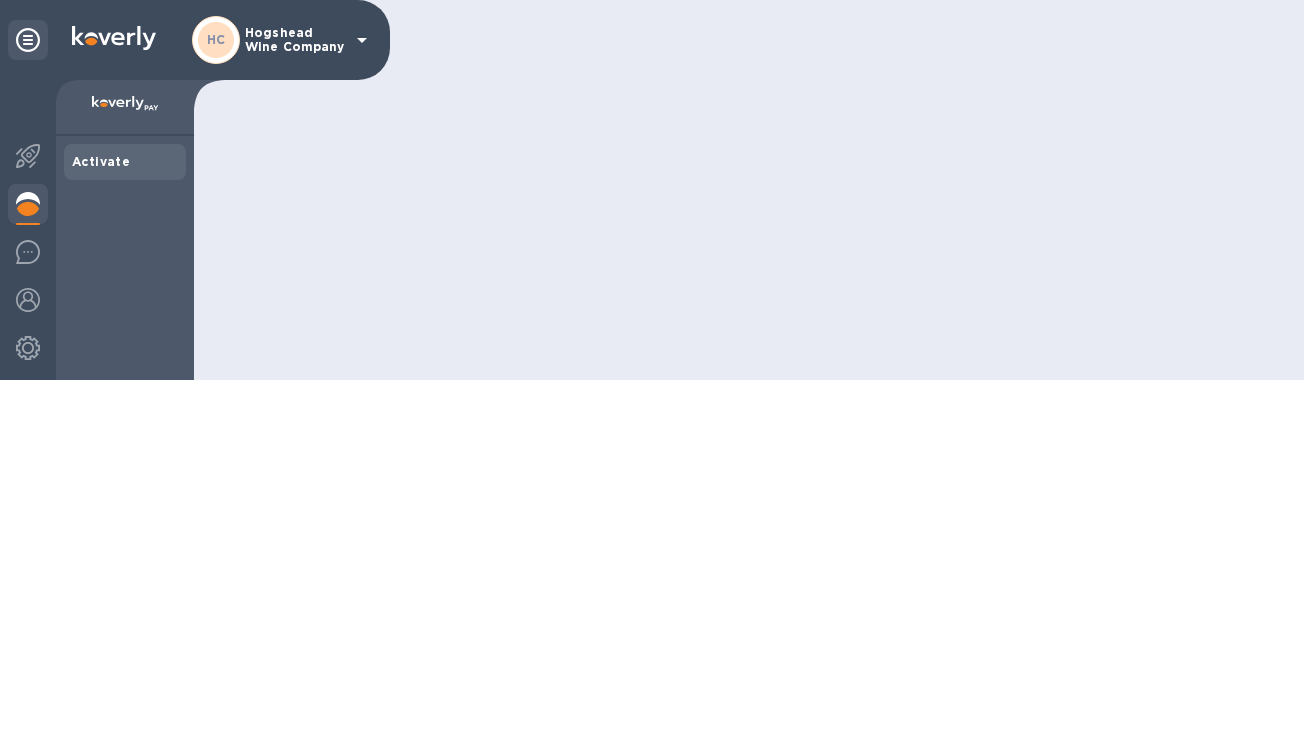 scroll, scrollTop: 0, scrollLeft: 0, axis: both 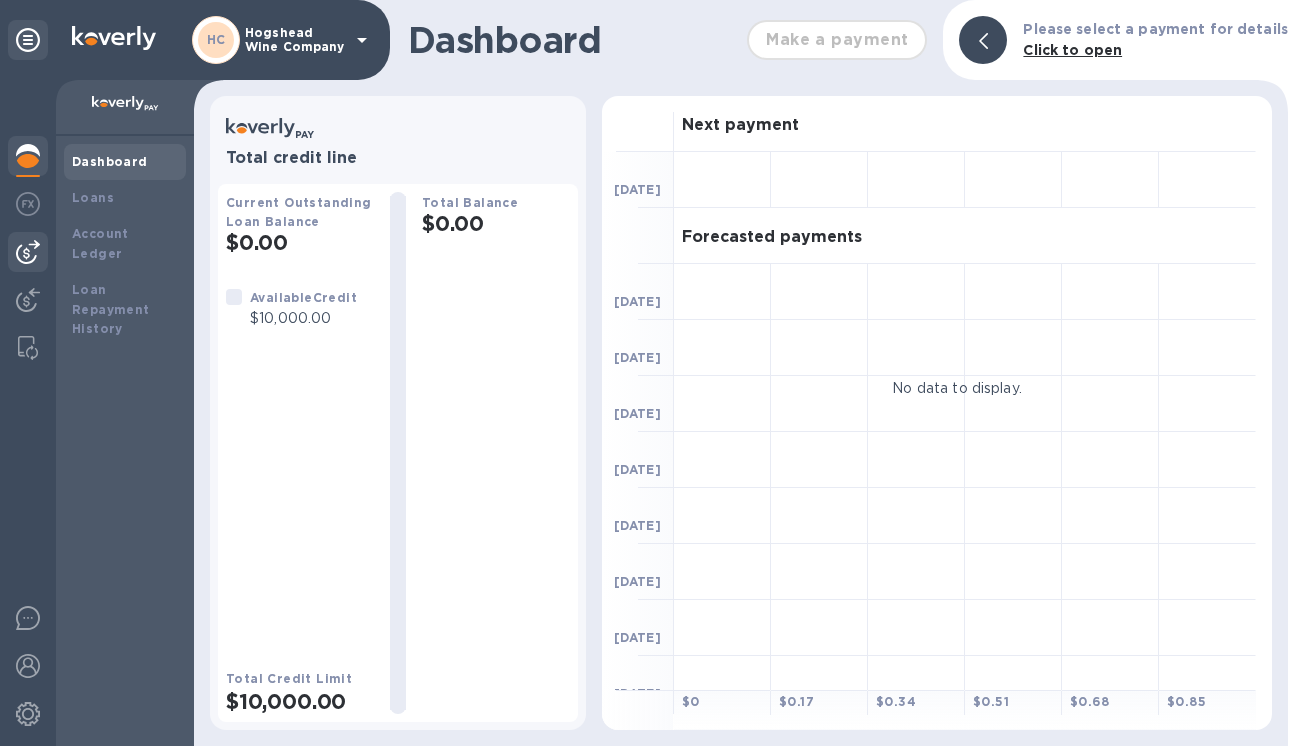 click at bounding box center (28, 252) 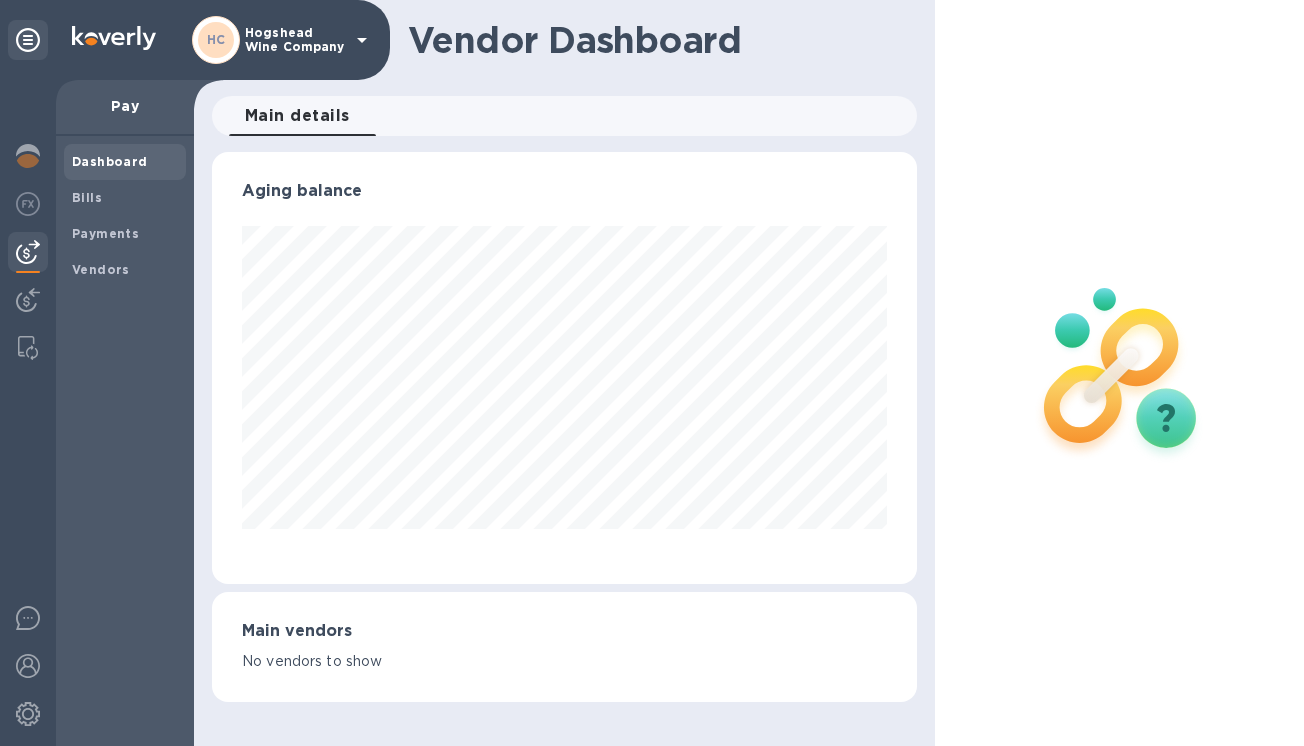 scroll, scrollTop: 999568, scrollLeft: 999303, axis: both 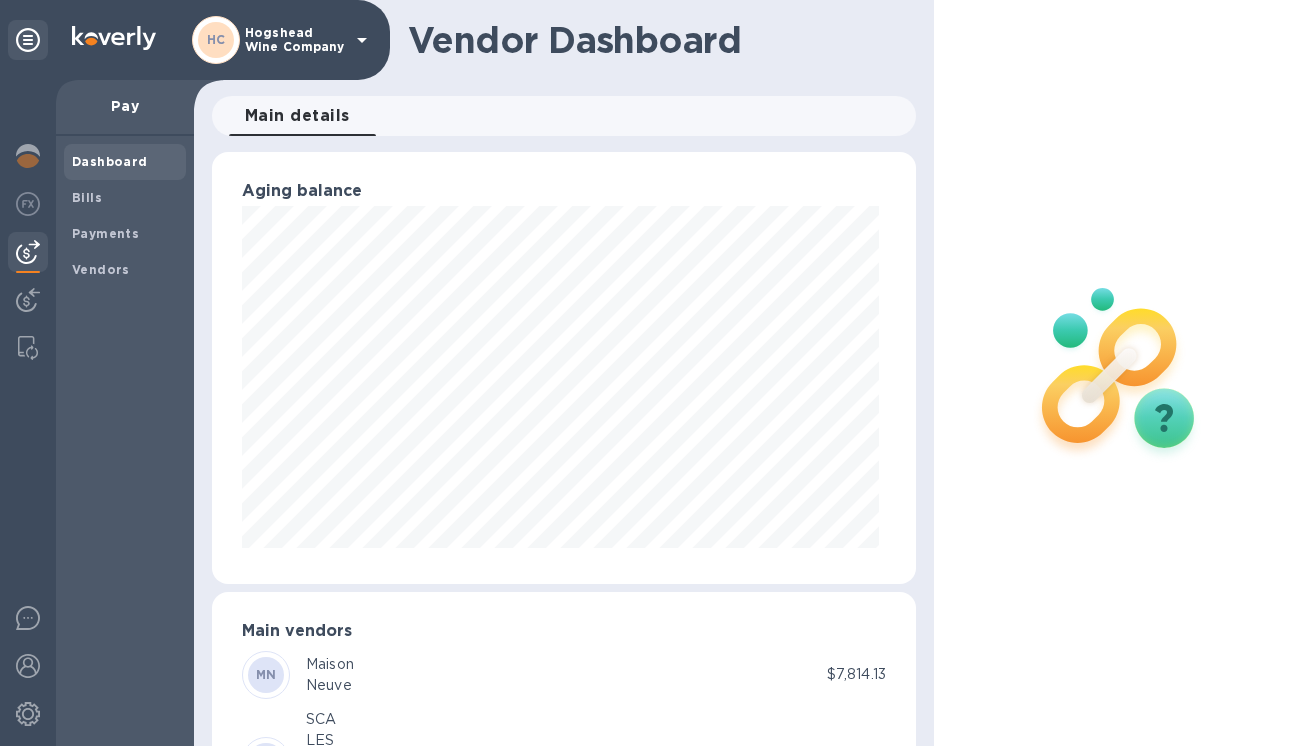 click on "Aging balance" at bounding box center [564, 368] 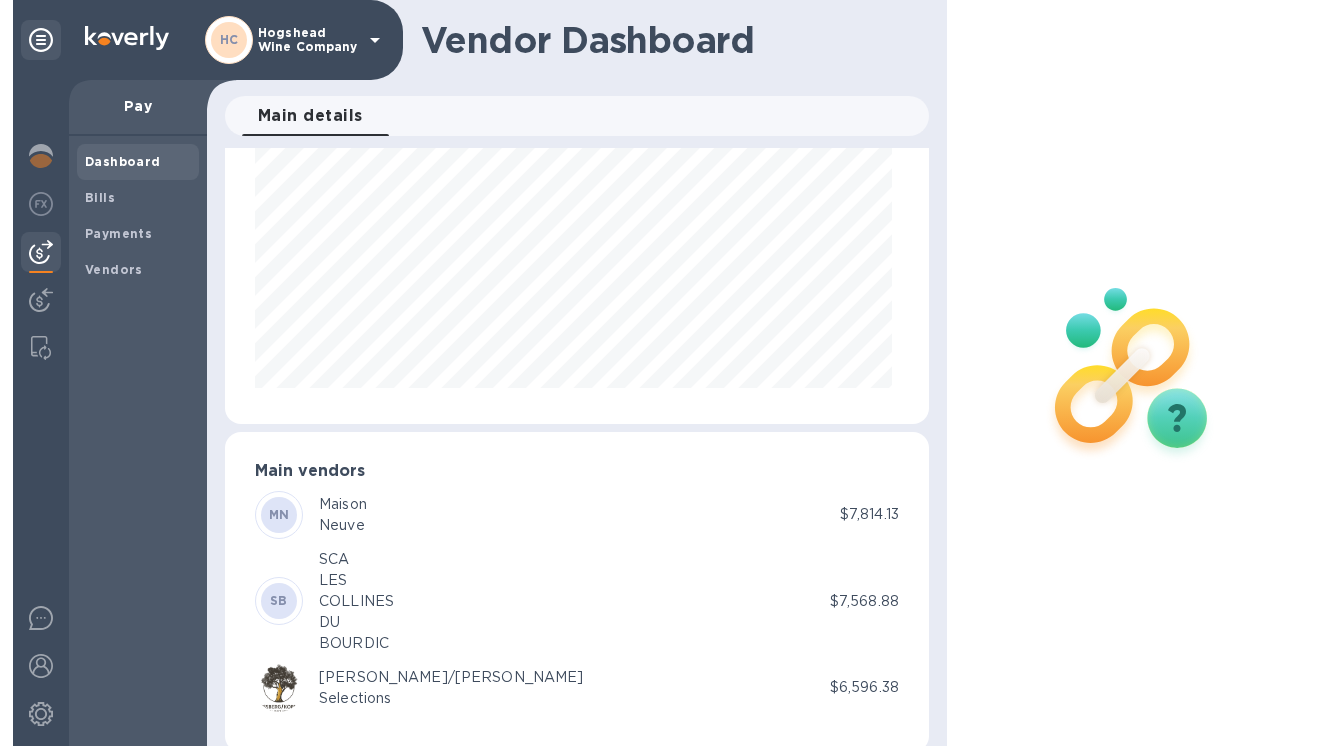 scroll, scrollTop: 185, scrollLeft: 0, axis: vertical 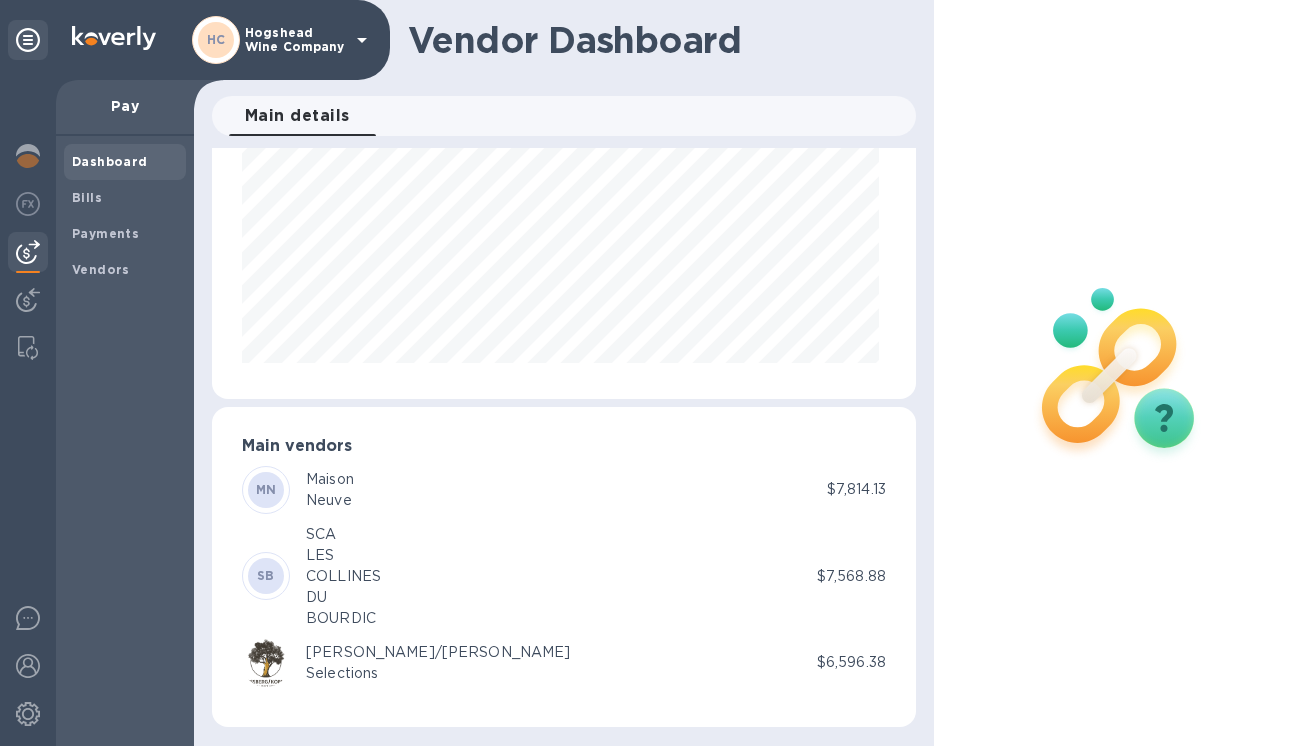 click on "MN" at bounding box center (266, 489) 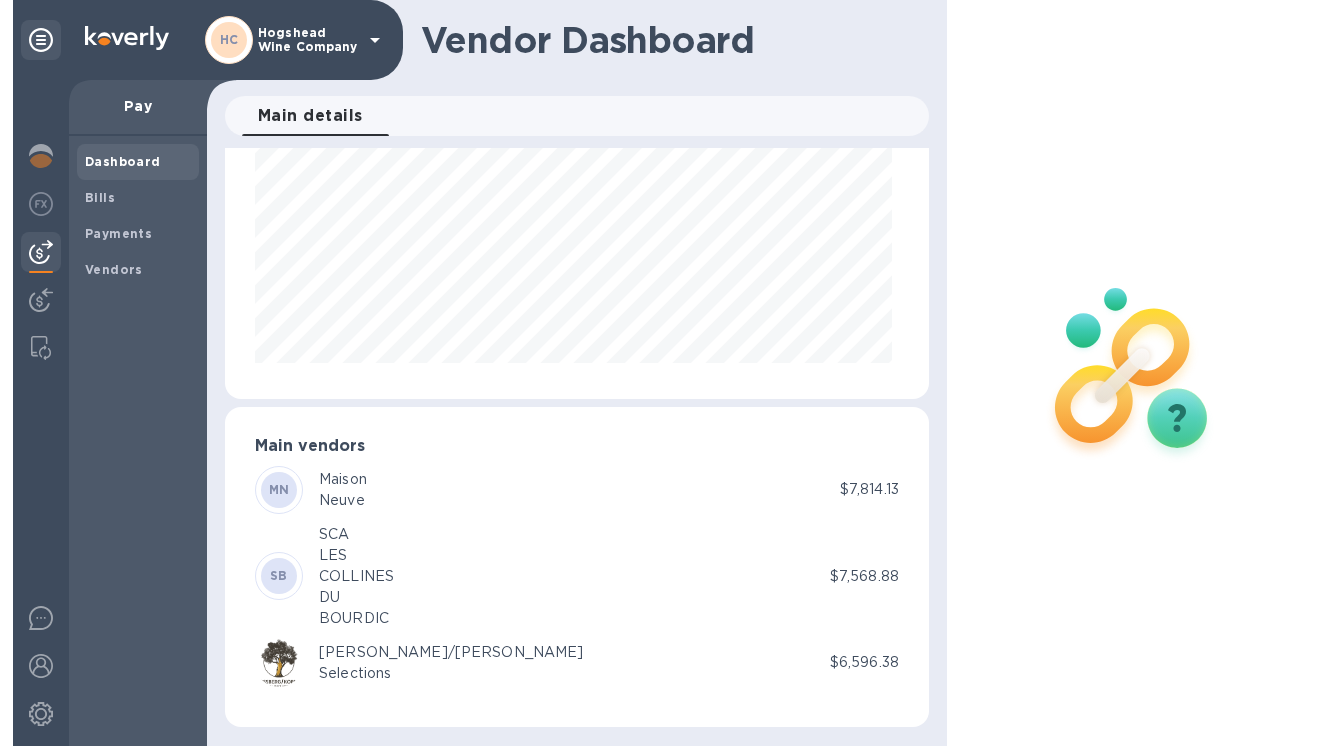 scroll, scrollTop: 999568, scrollLeft: 999287, axis: both 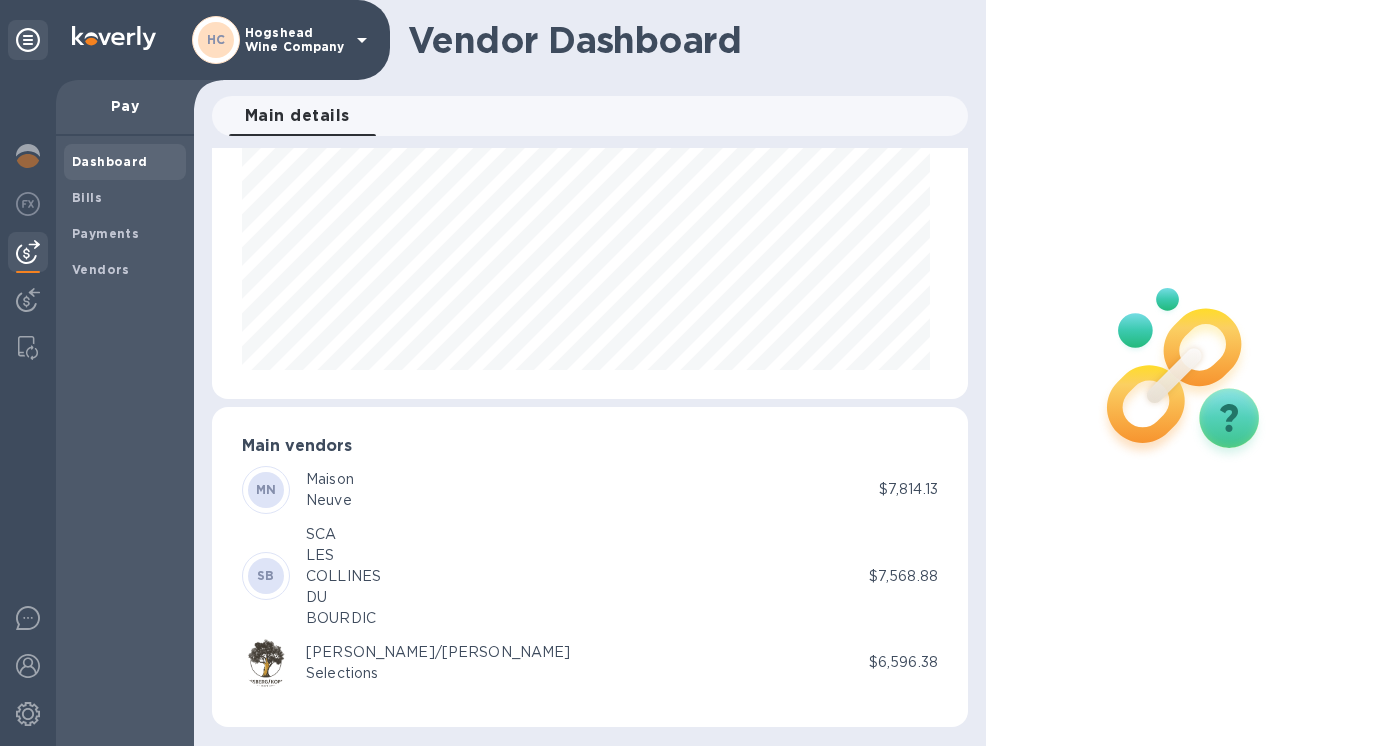 click on "COLLINES" at bounding box center (343, 576) 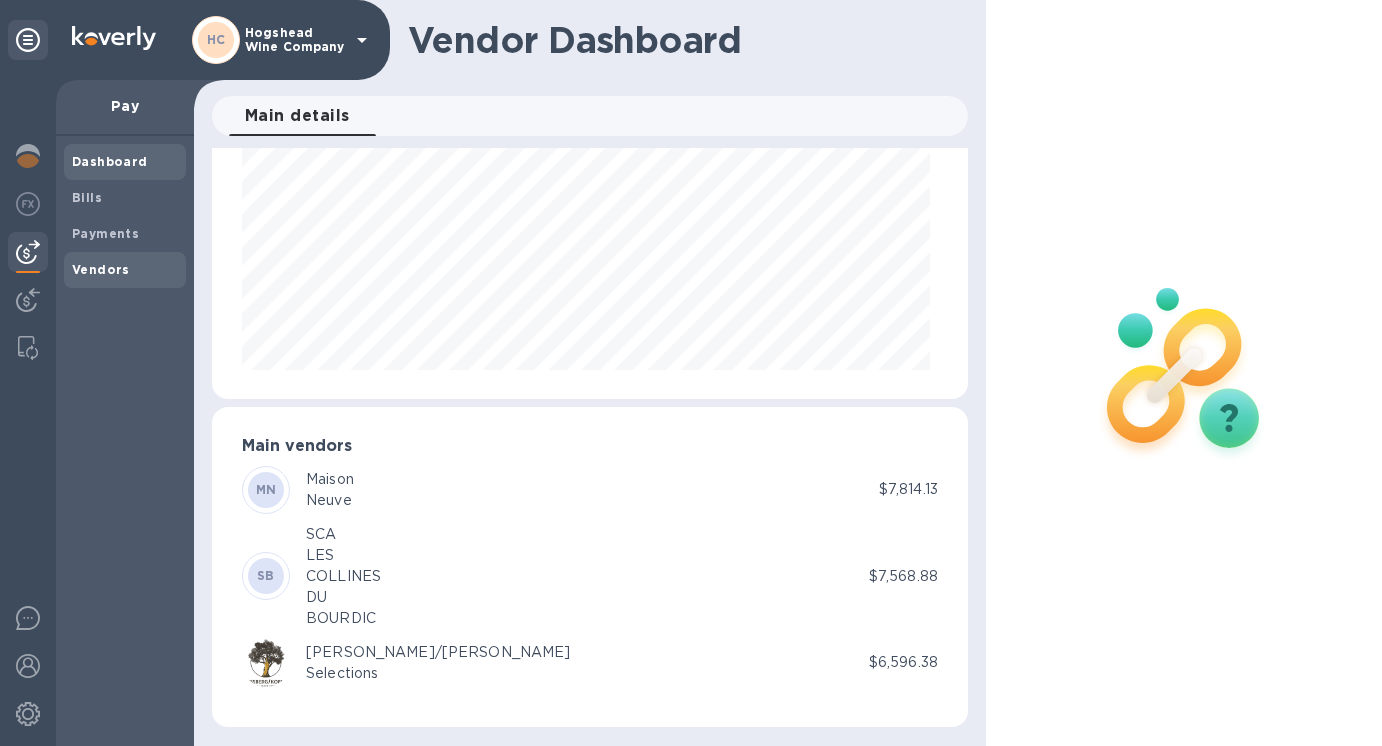 click on "Vendors" at bounding box center [101, 269] 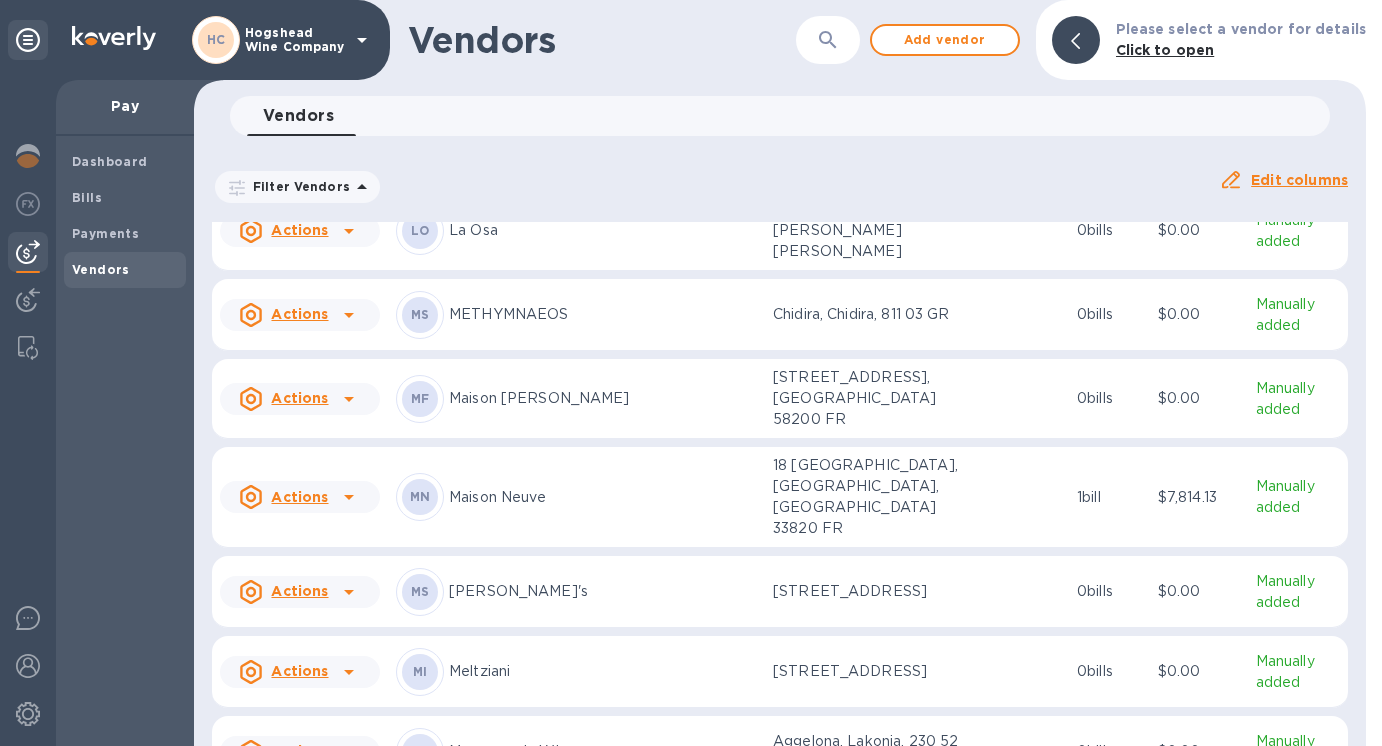 scroll, scrollTop: 2573, scrollLeft: 0, axis: vertical 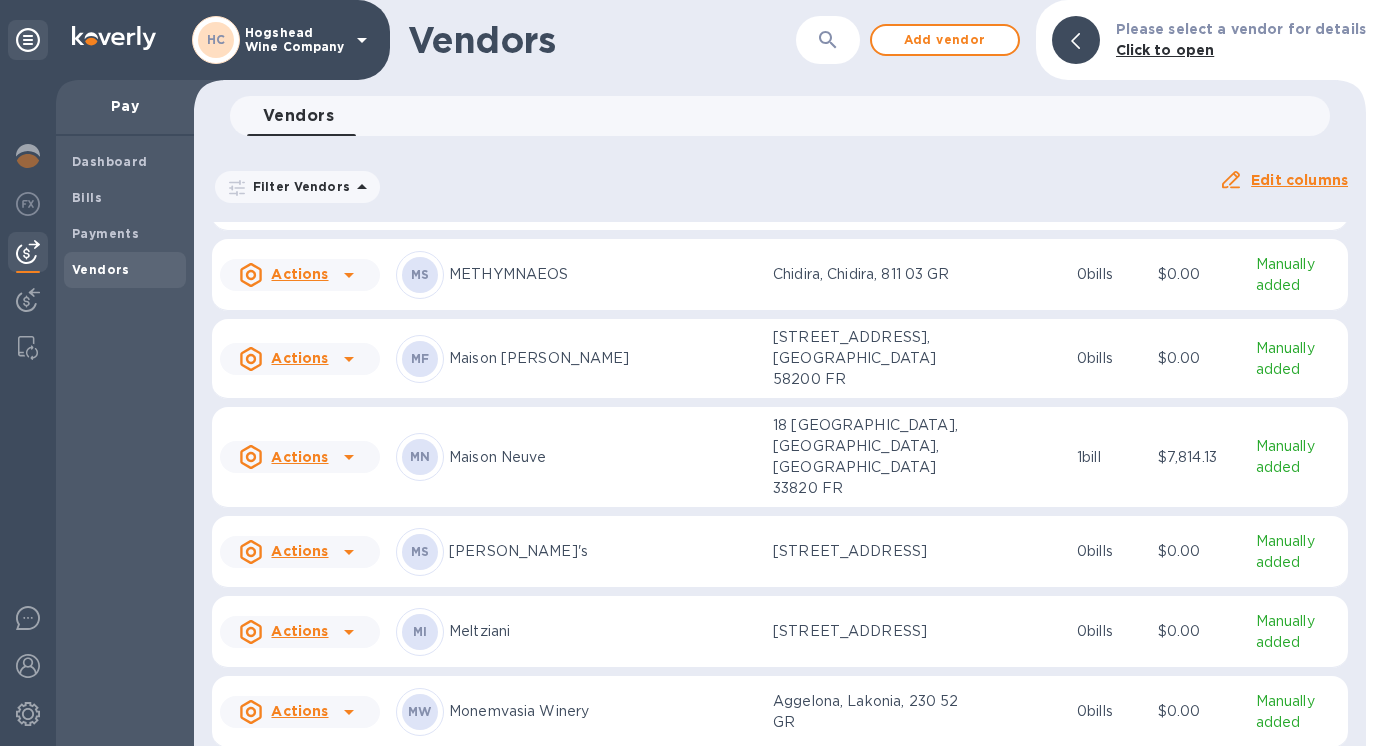 click 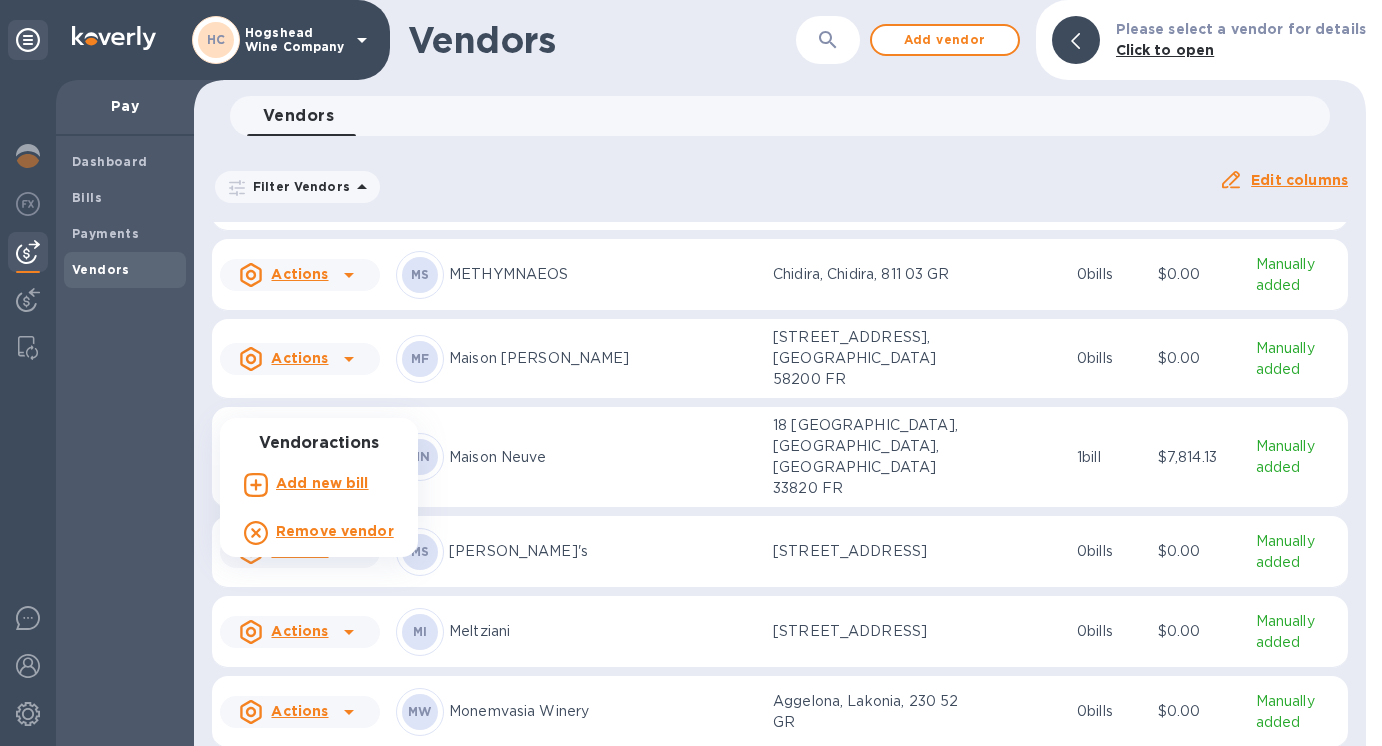 click at bounding box center (691, 373) 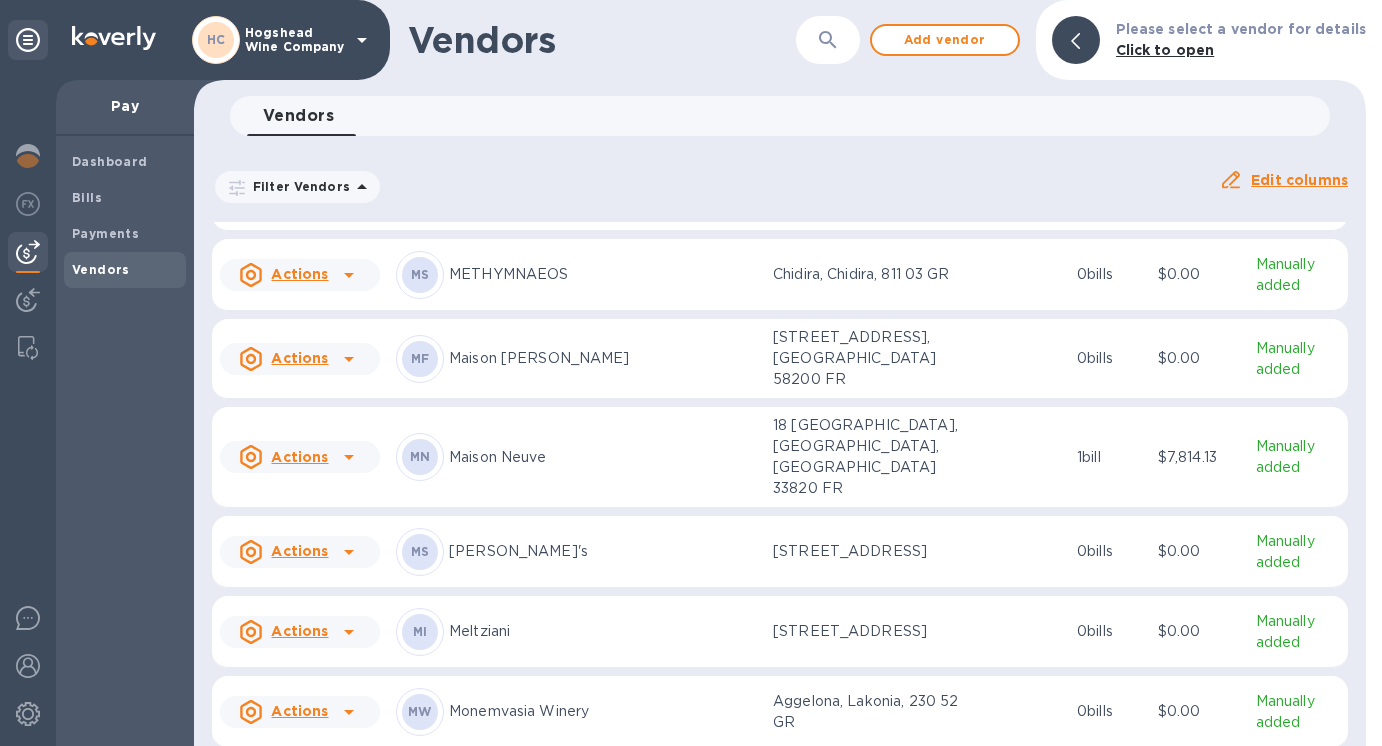 click on "Maison Neuve" at bounding box center (545, 457) 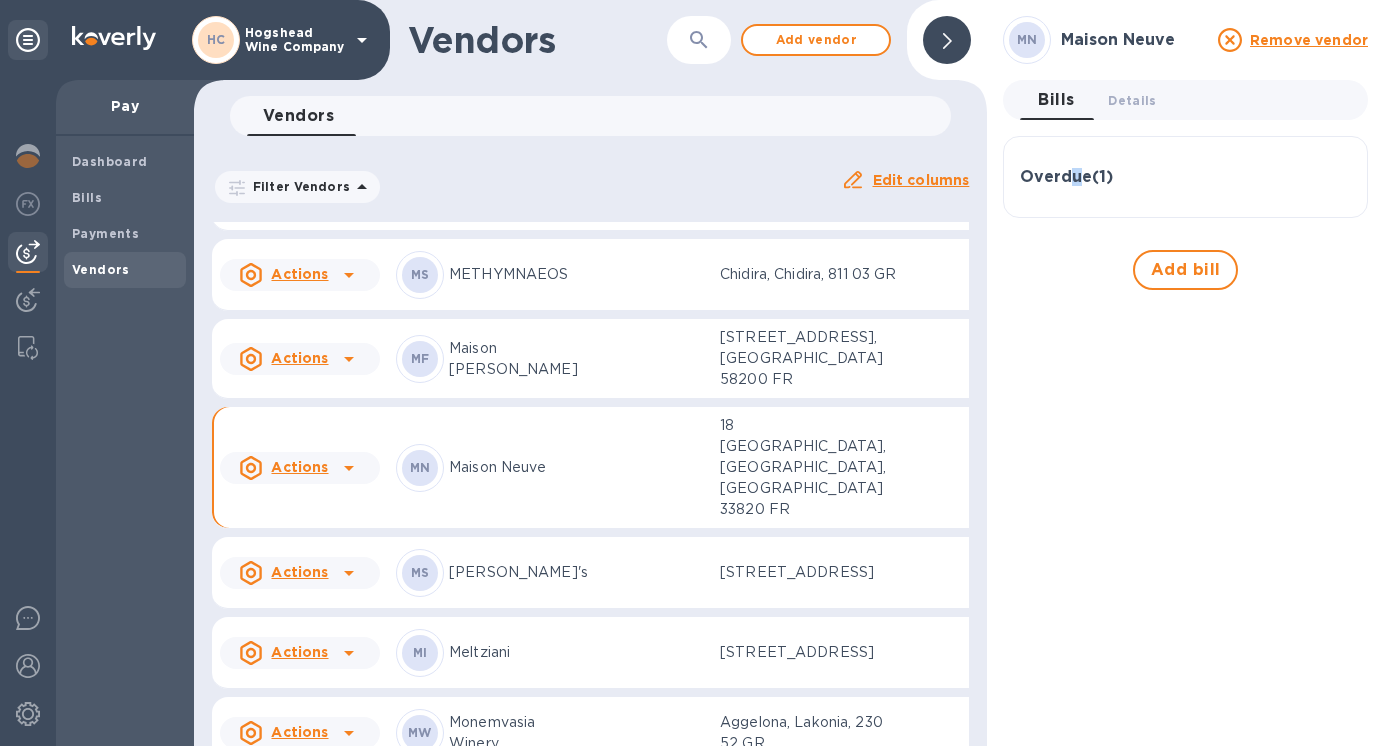 click on "Overdue  ( 1 )" at bounding box center [1066, 177] 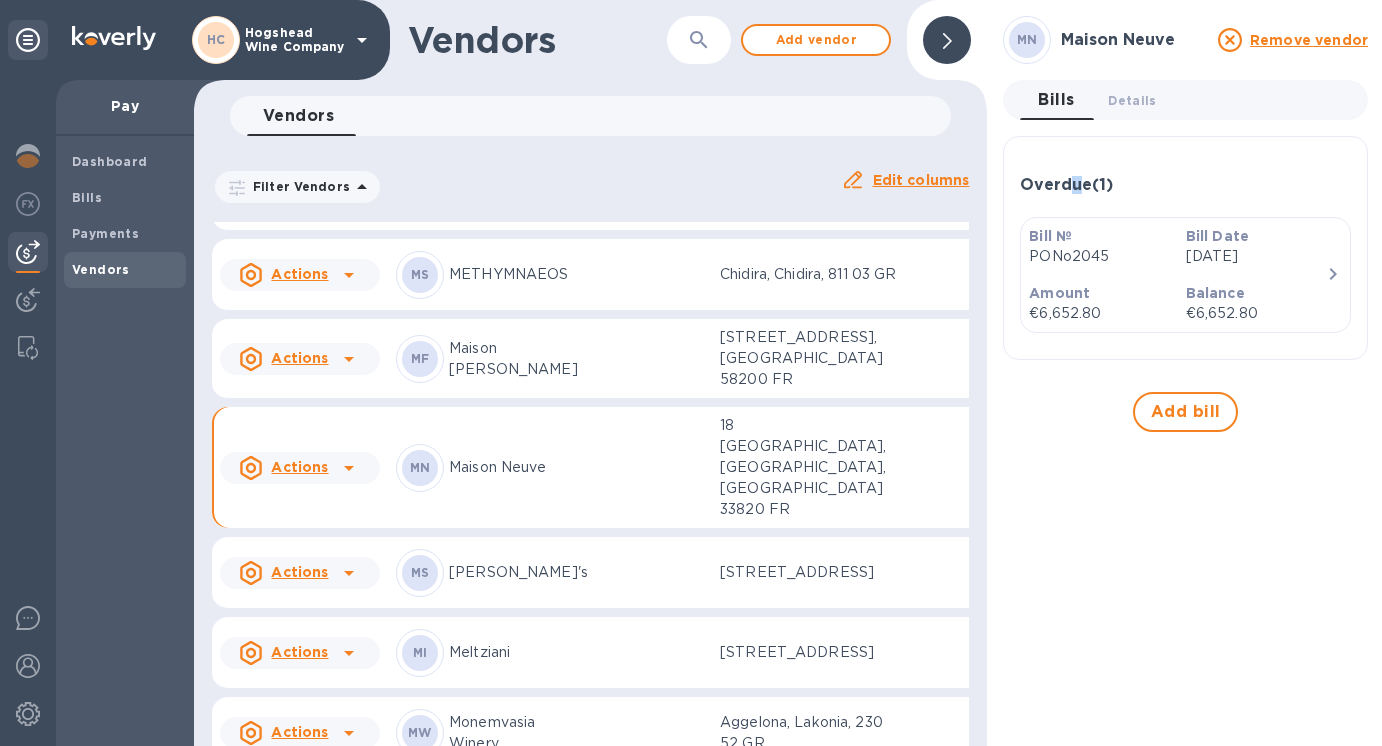 click on "[DATE]" at bounding box center (1256, 256) 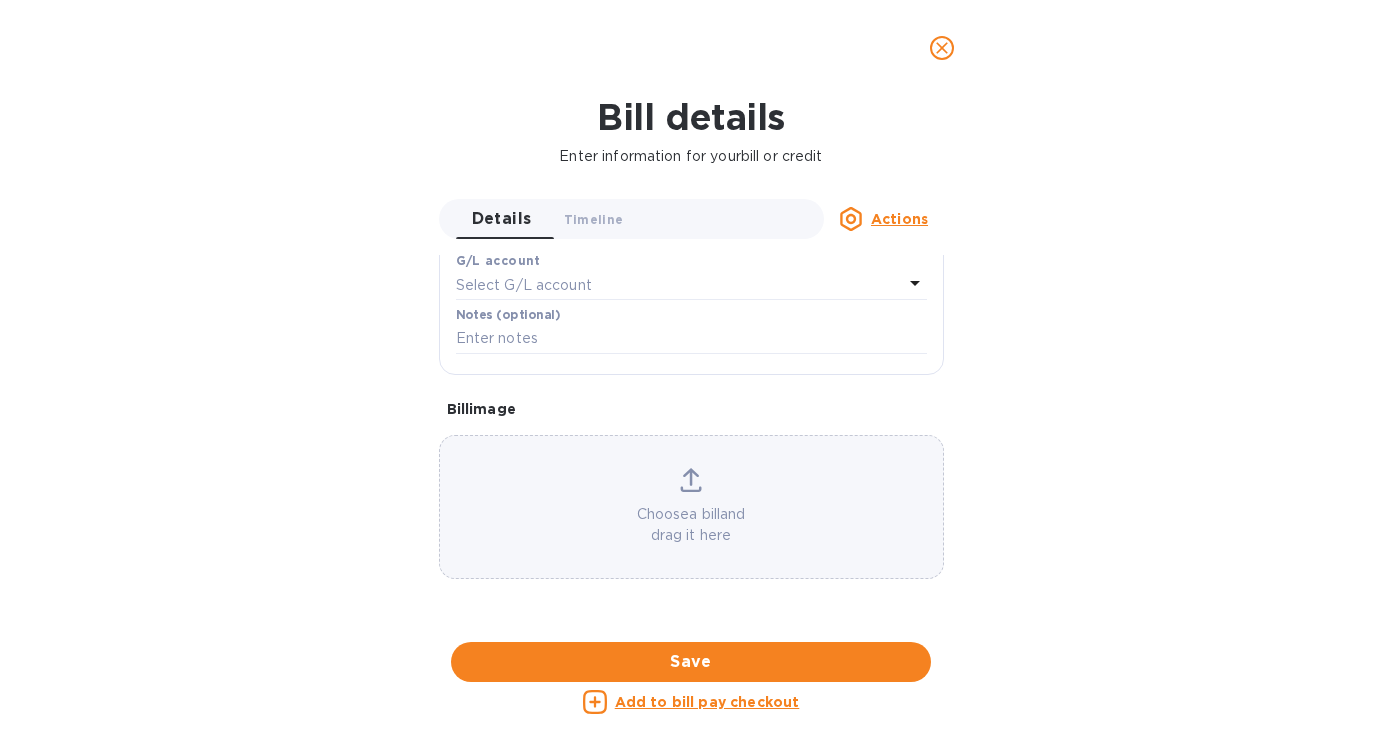 scroll, scrollTop: 1166, scrollLeft: 0, axis: vertical 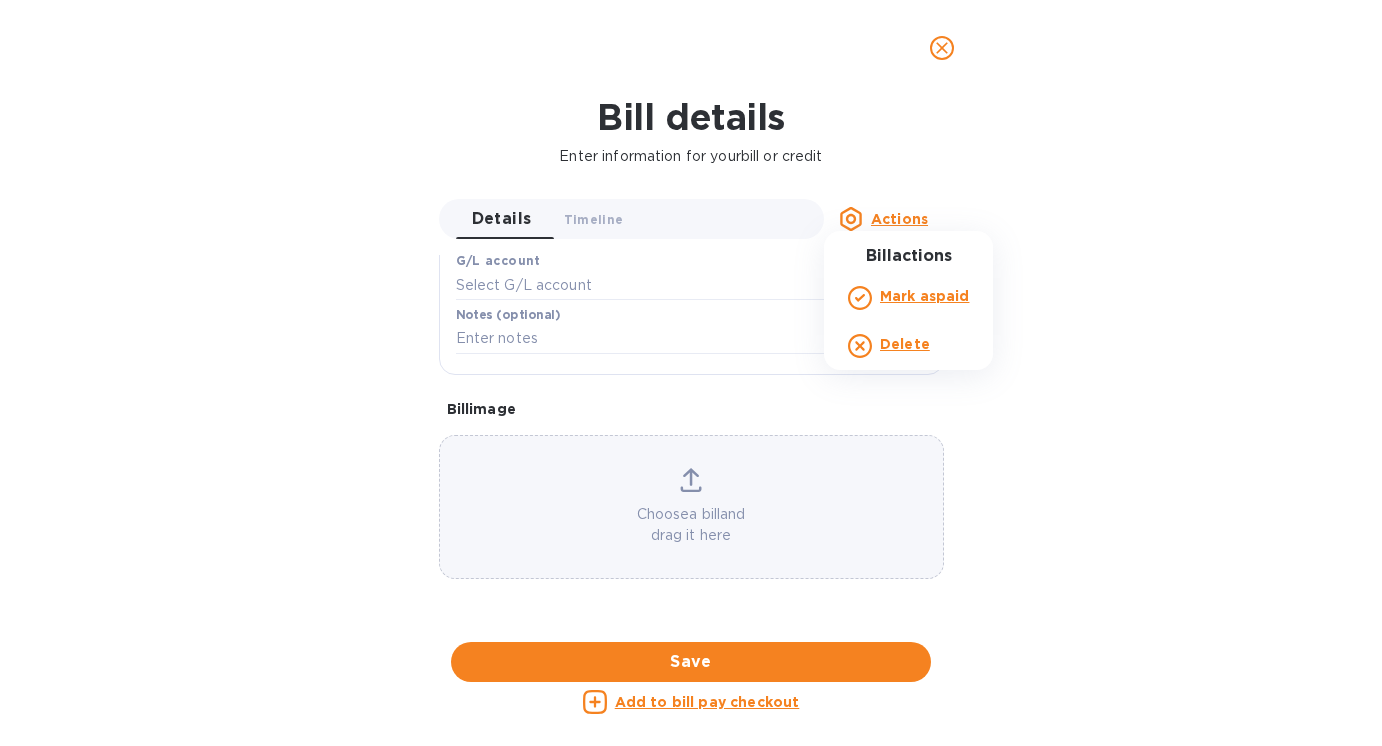 click at bounding box center (691, 373) 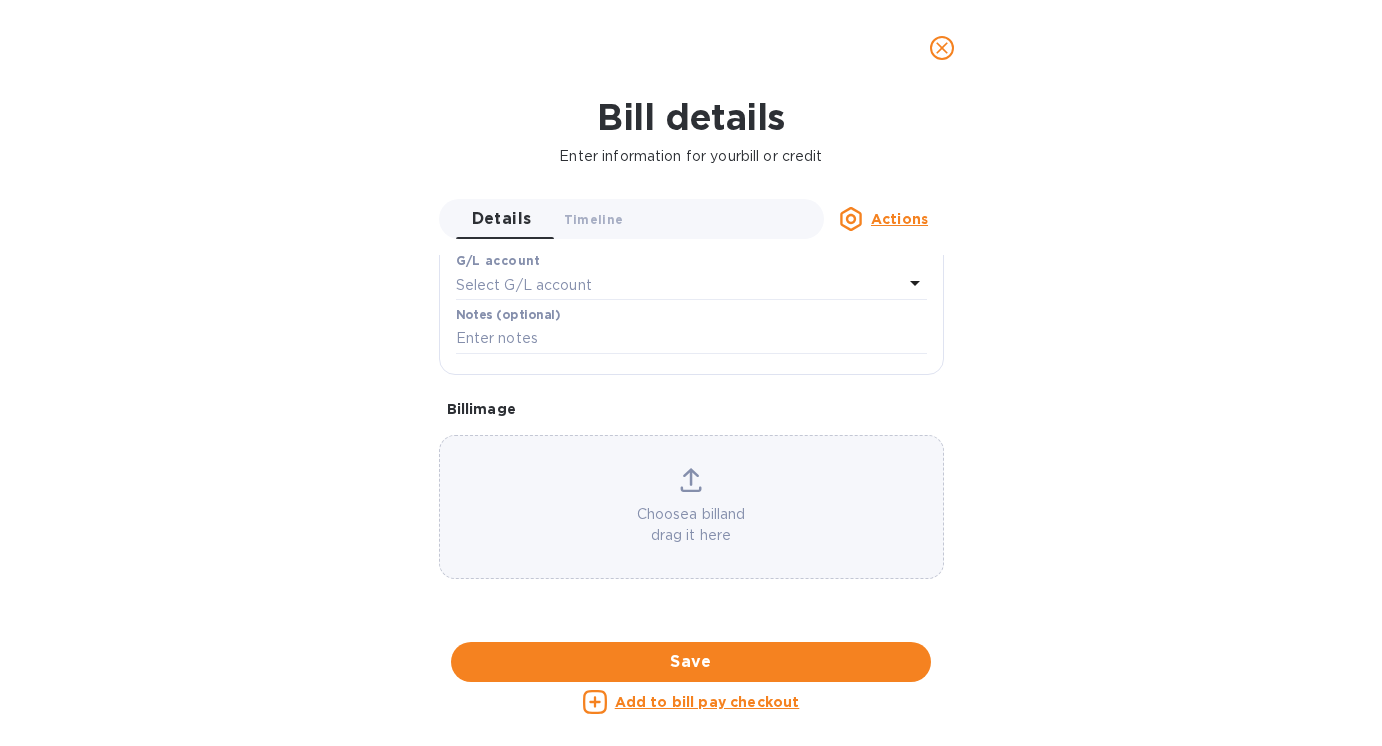 click 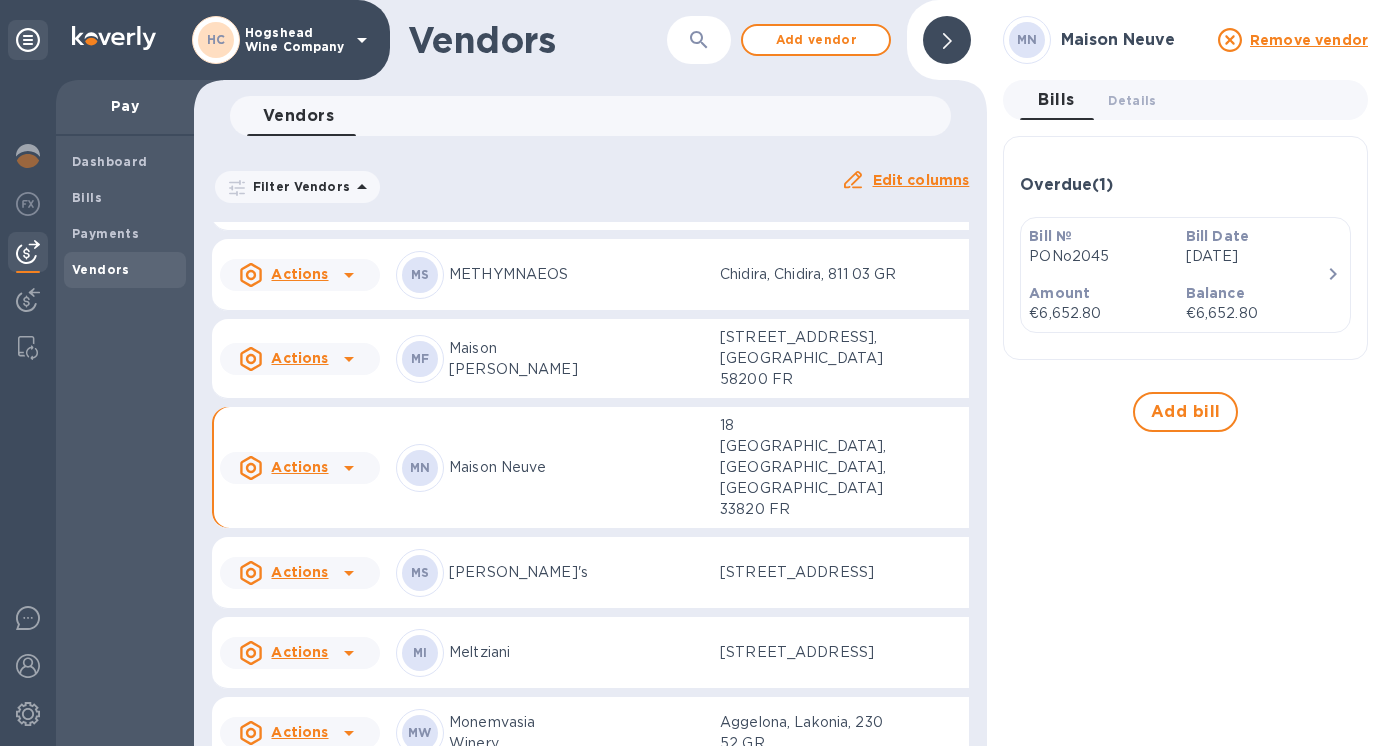 scroll, scrollTop: 464, scrollLeft: 0, axis: vertical 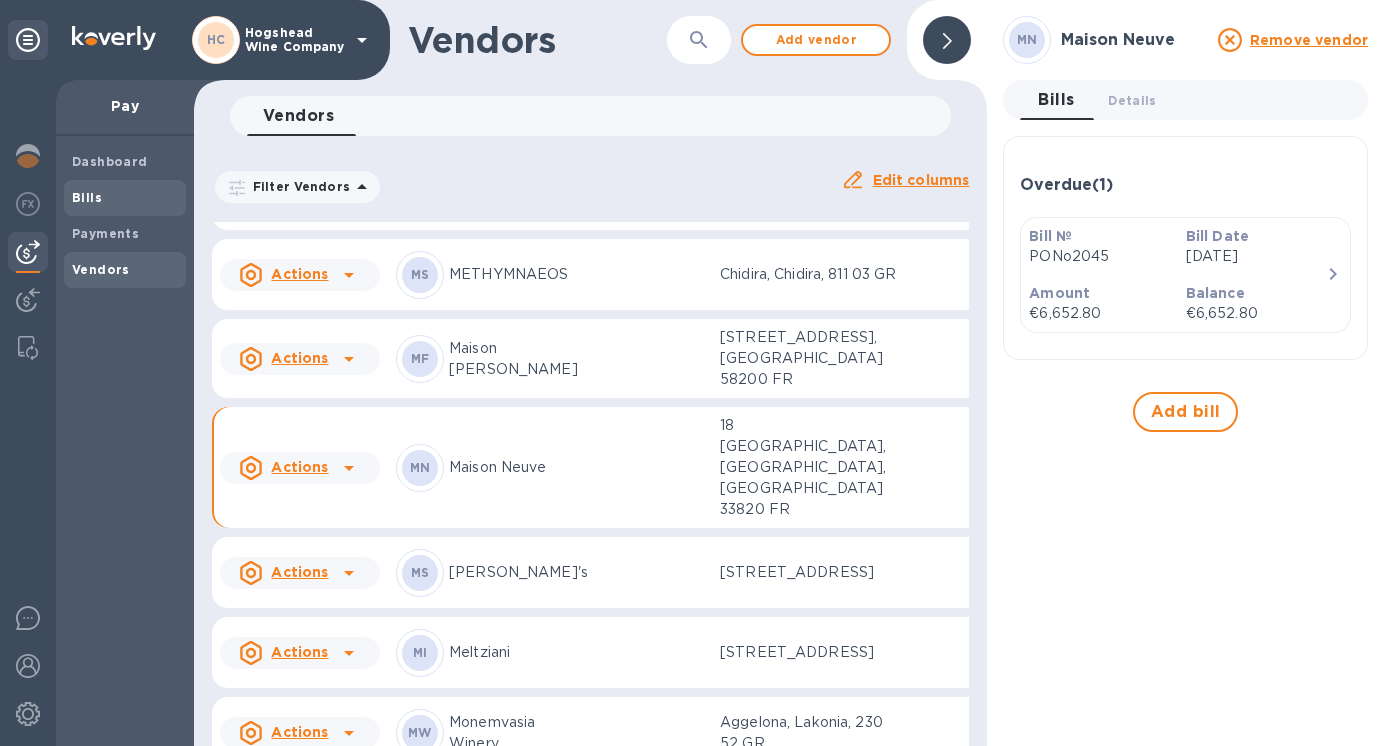 click on "Bills" at bounding box center (87, 197) 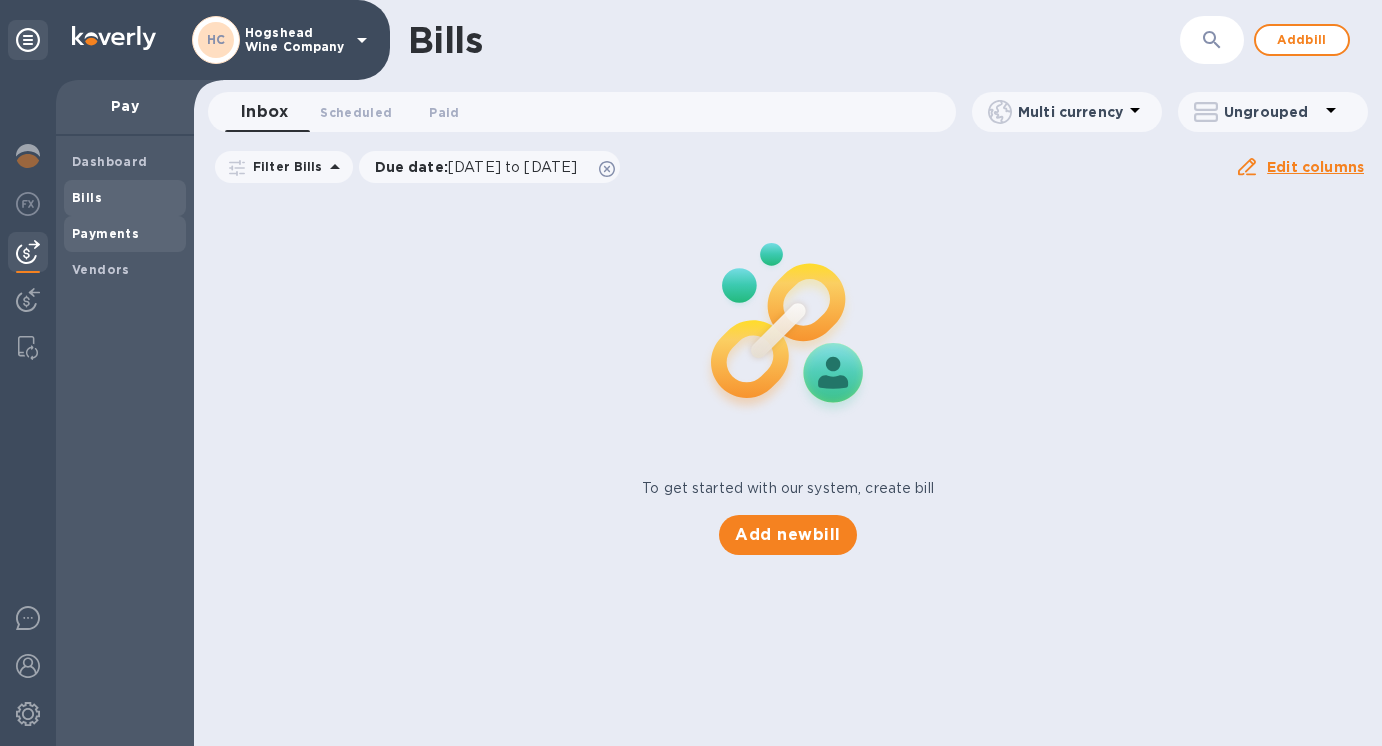 click on "Payments" at bounding box center [105, 233] 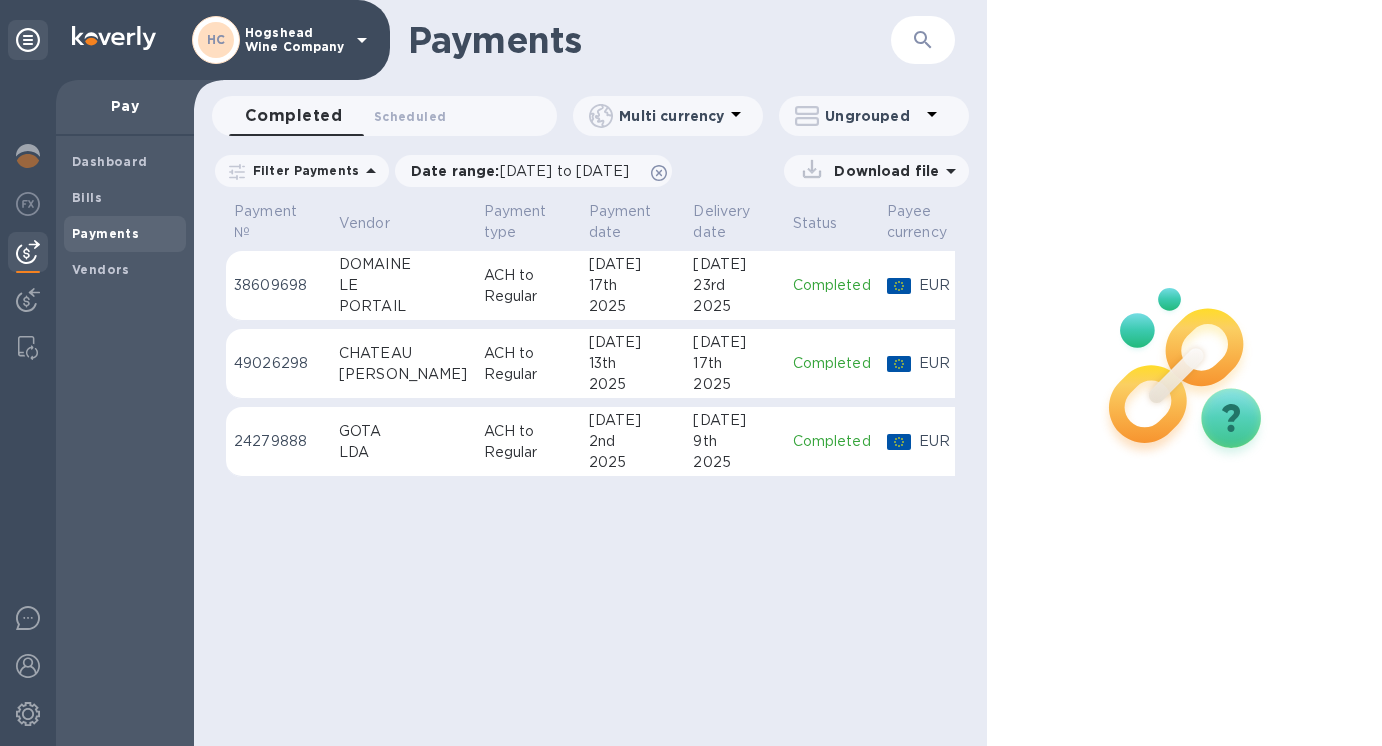 scroll, scrollTop: 0, scrollLeft: 2, axis: horizontal 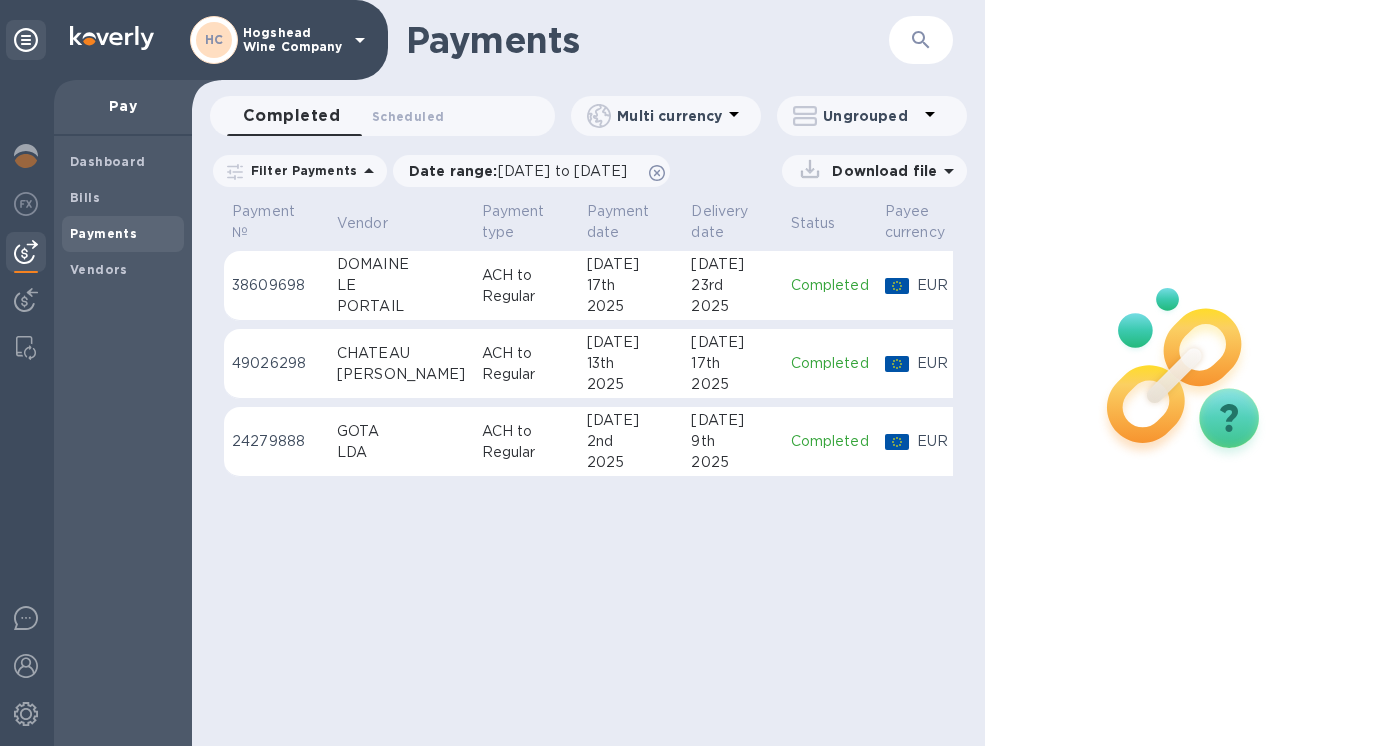 drag, startPoint x: 803, startPoint y: 493, endPoint x: 576, endPoint y: 493, distance: 227 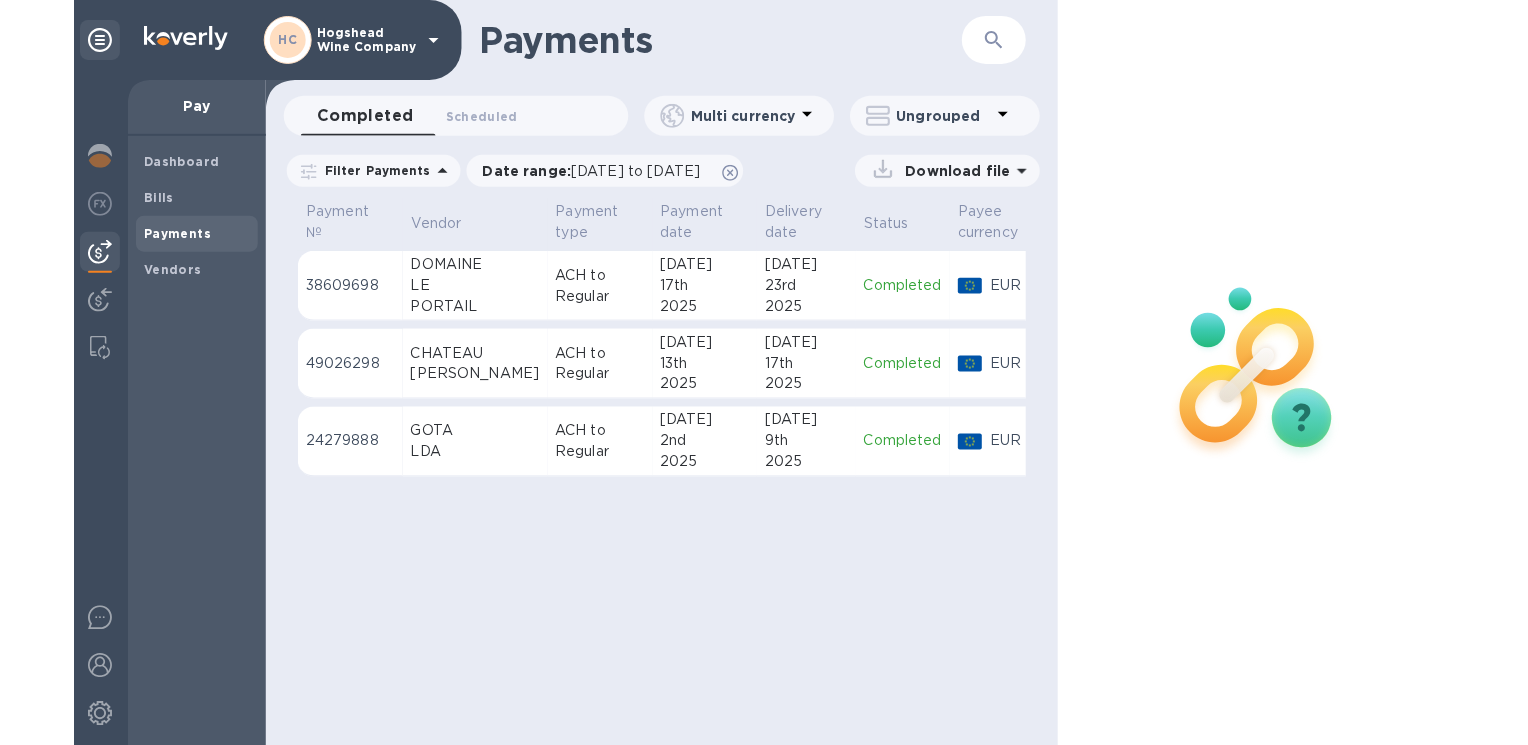 scroll, scrollTop: 0, scrollLeft: 0, axis: both 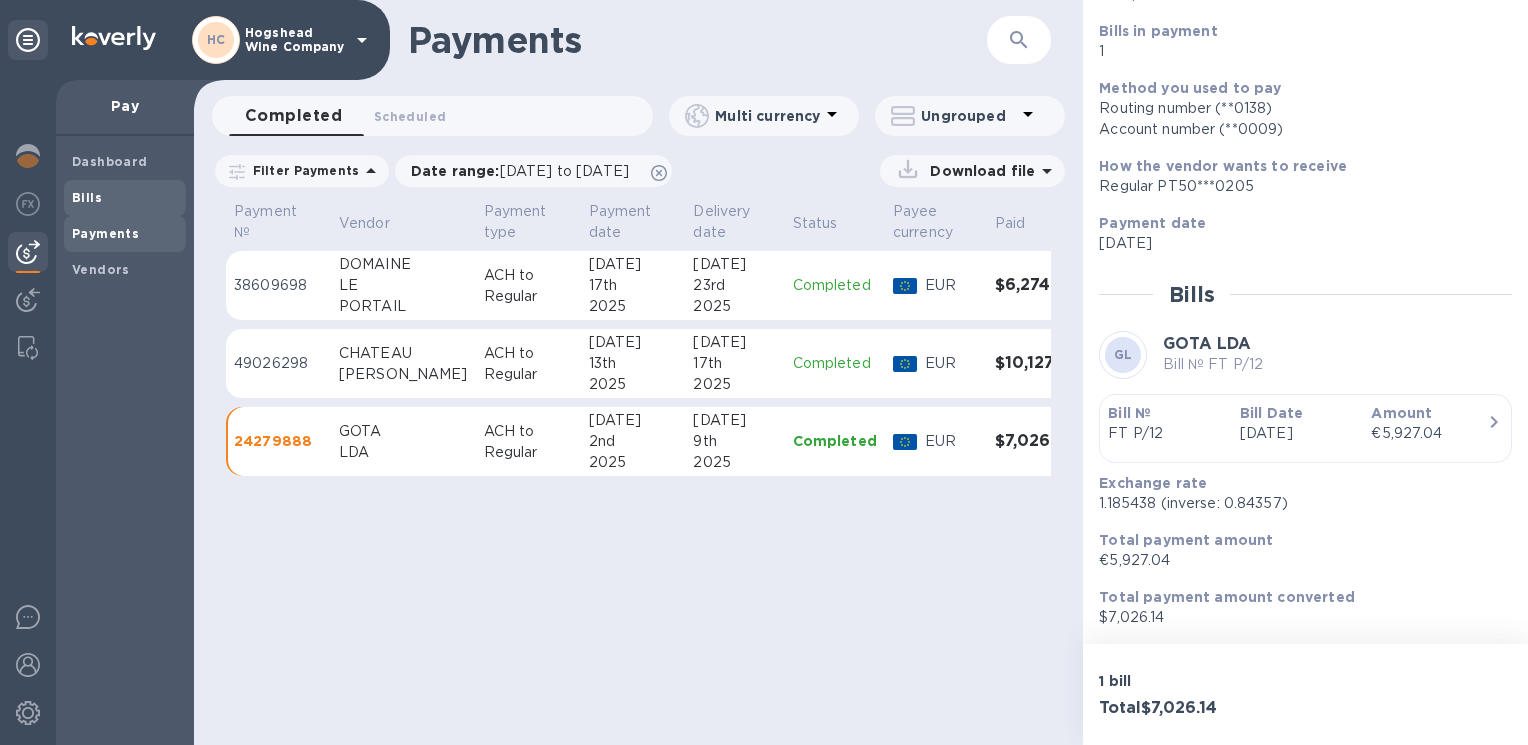 click on "Bills" at bounding box center [125, 198] 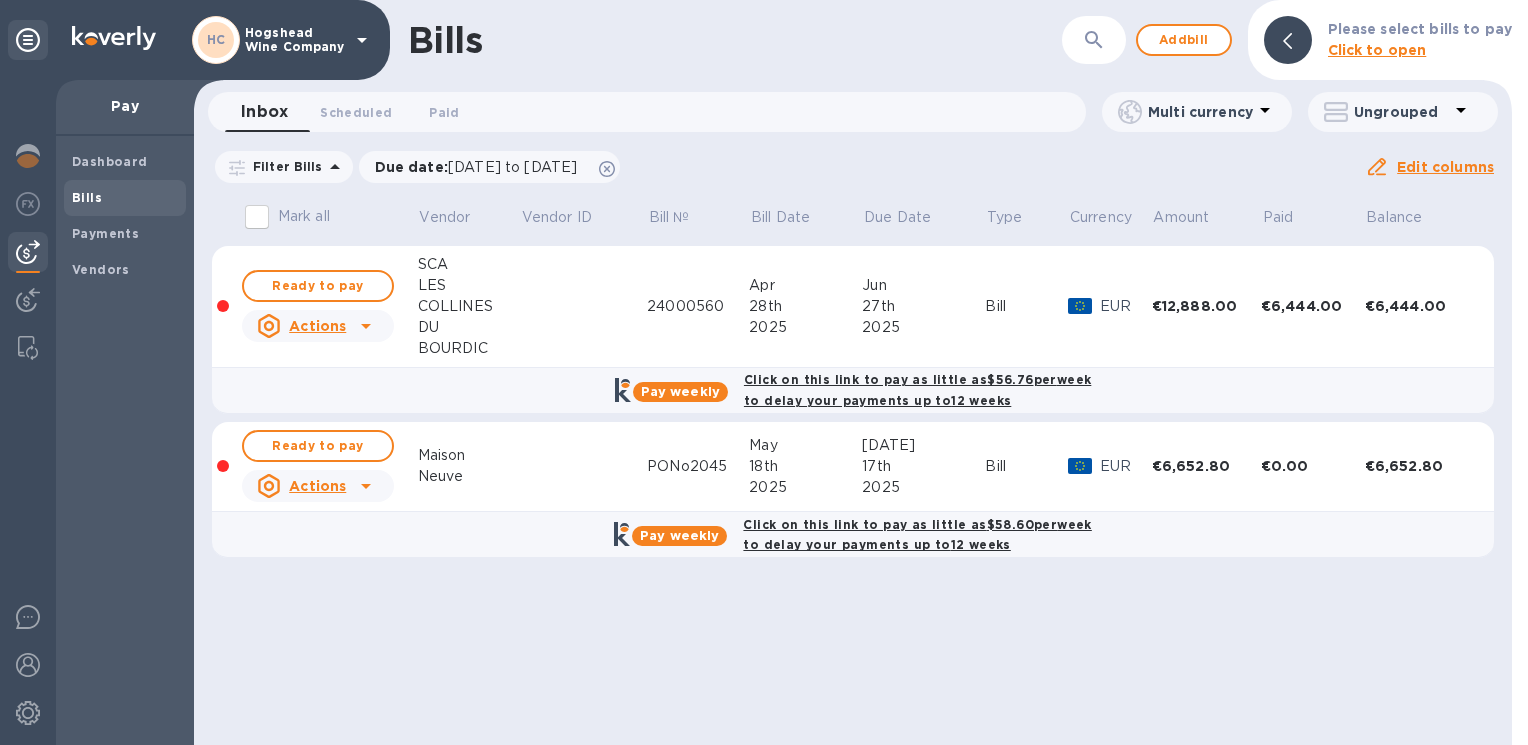 click 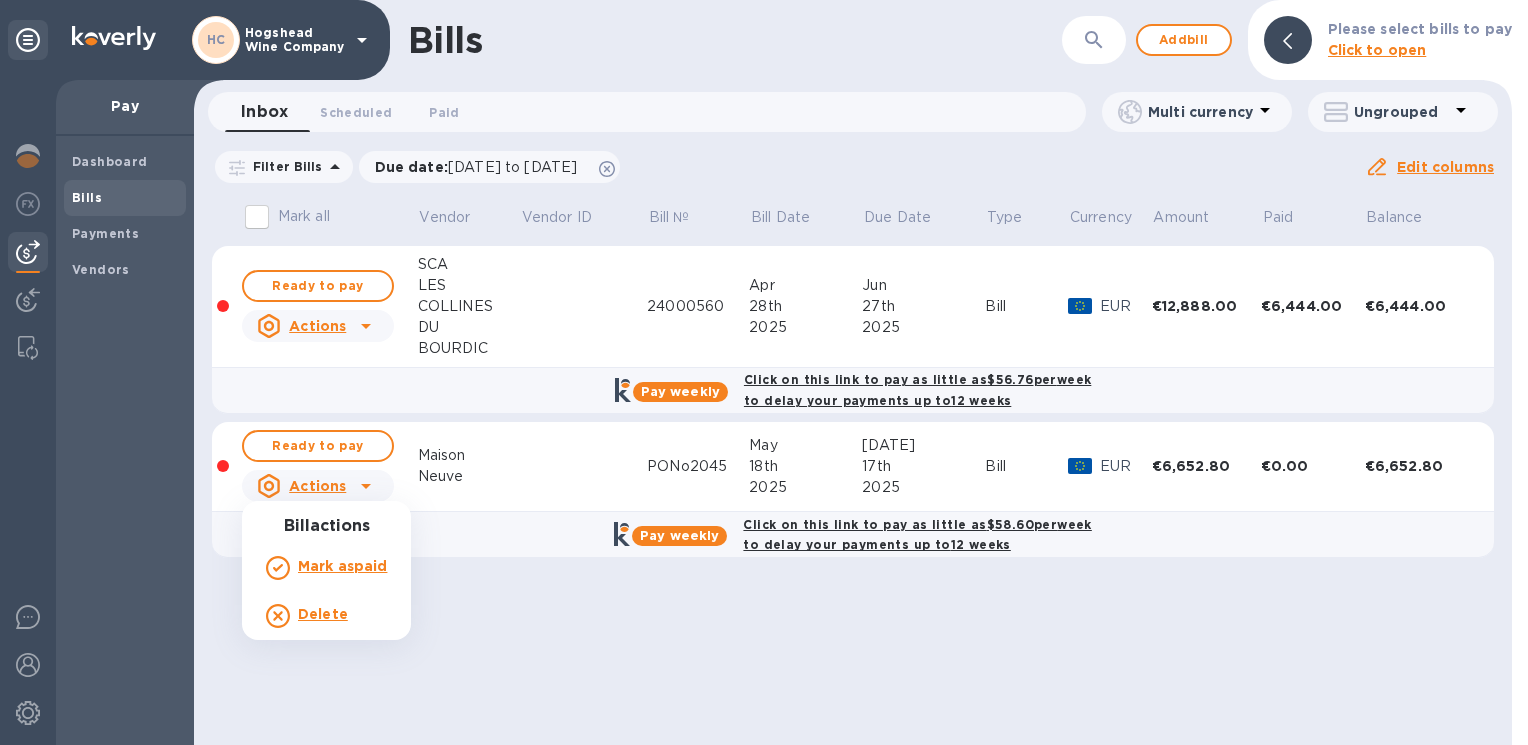 click at bounding box center [764, 372] 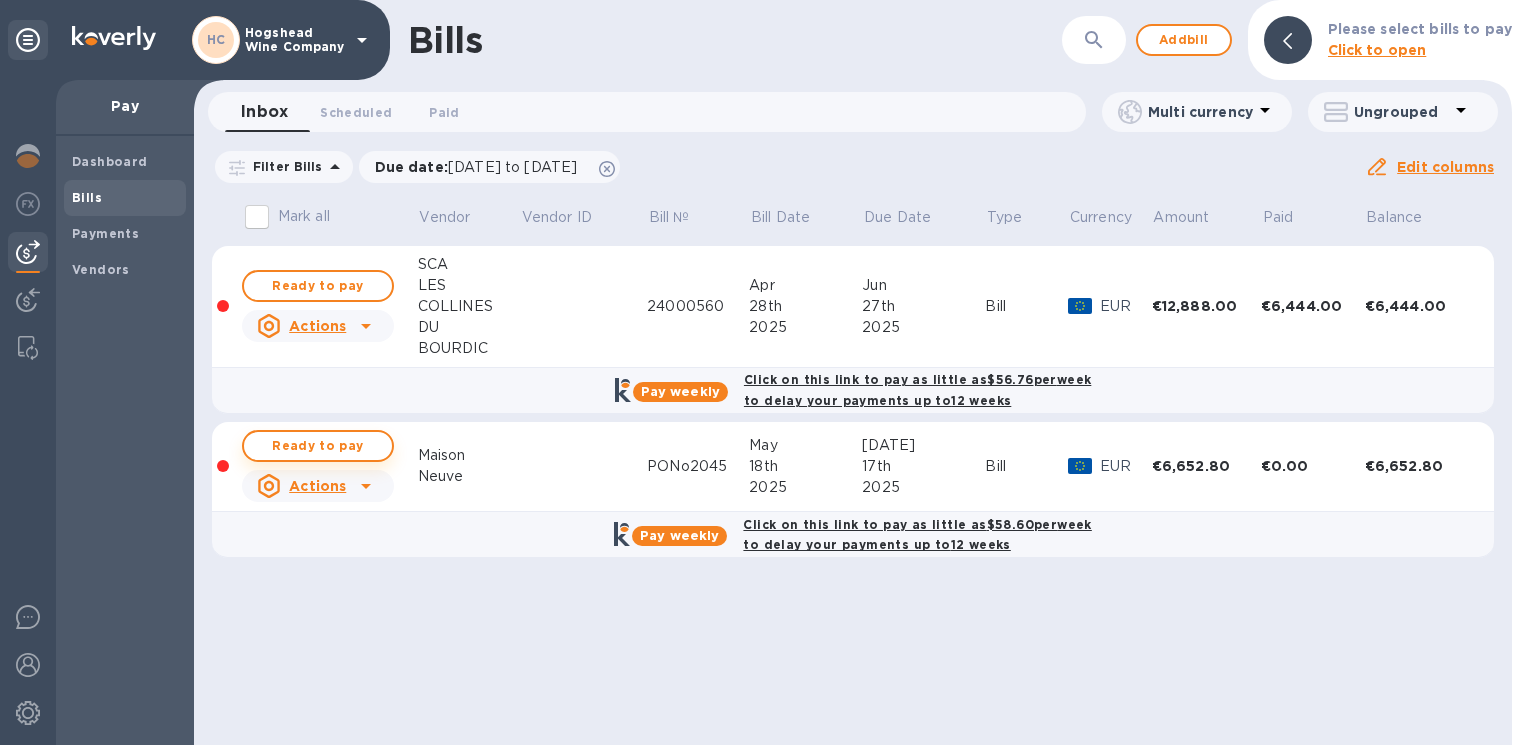 click on "Ready to pay" at bounding box center [318, 446] 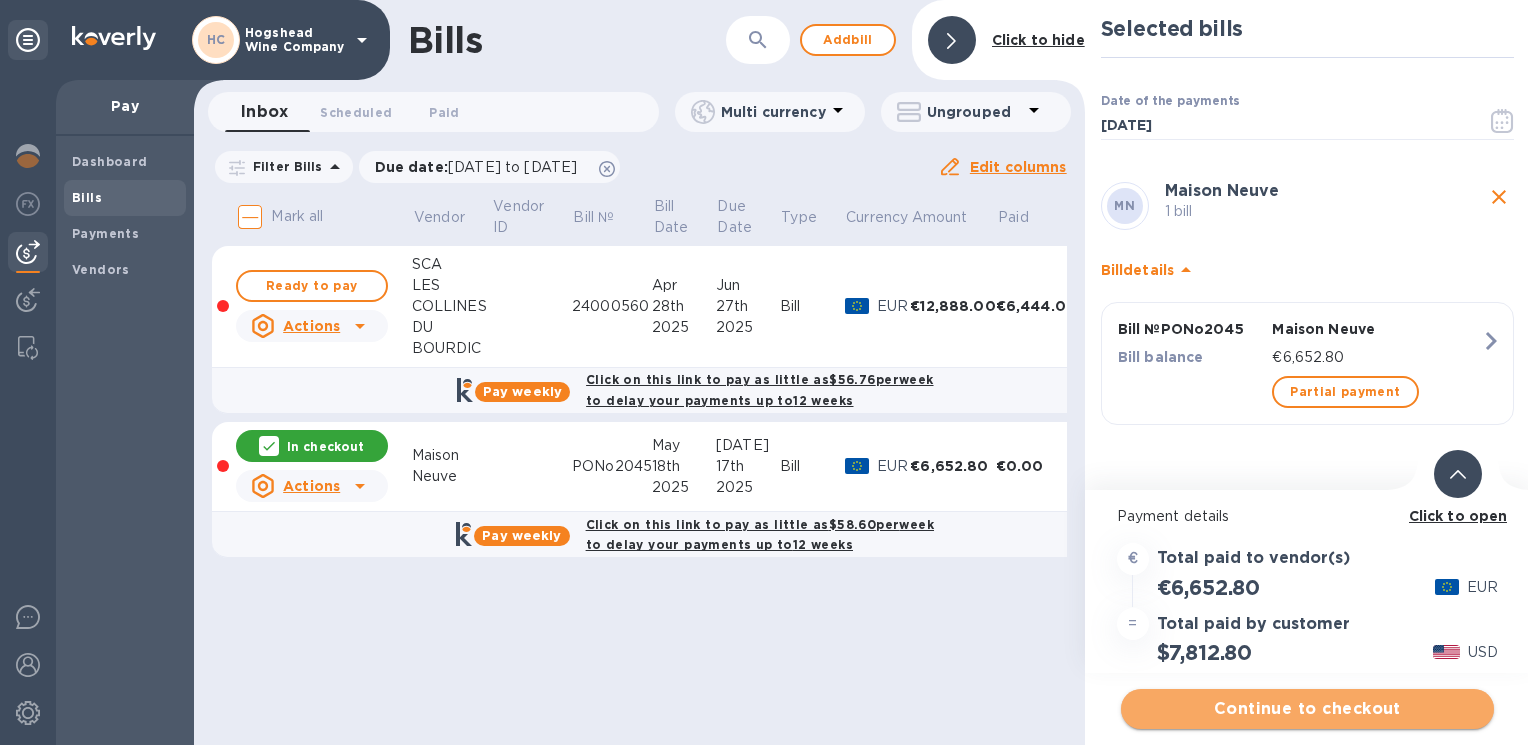 click on "Continue to checkout" at bounding box center (1307, 709) 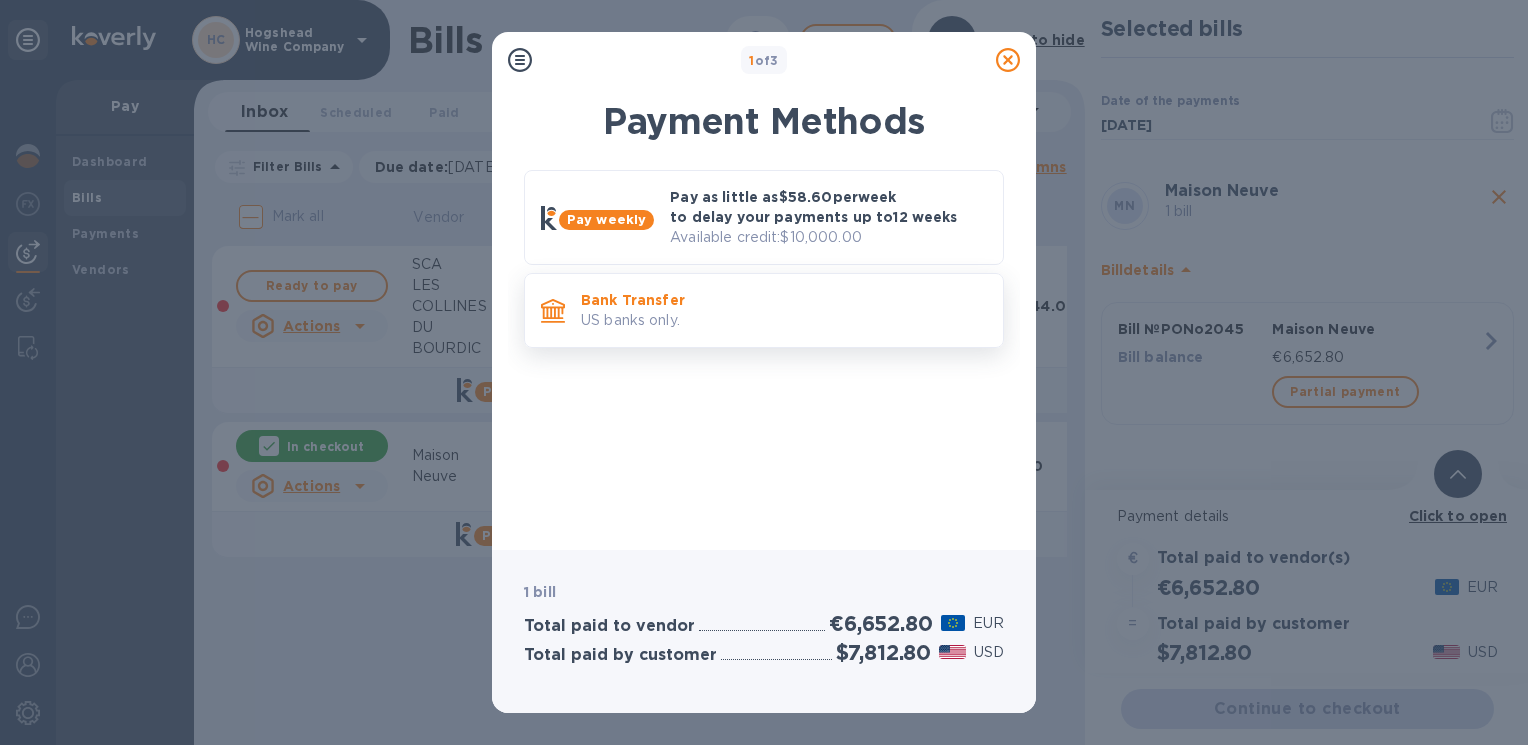 click on "US banks only." at bounding box center (784, 320) 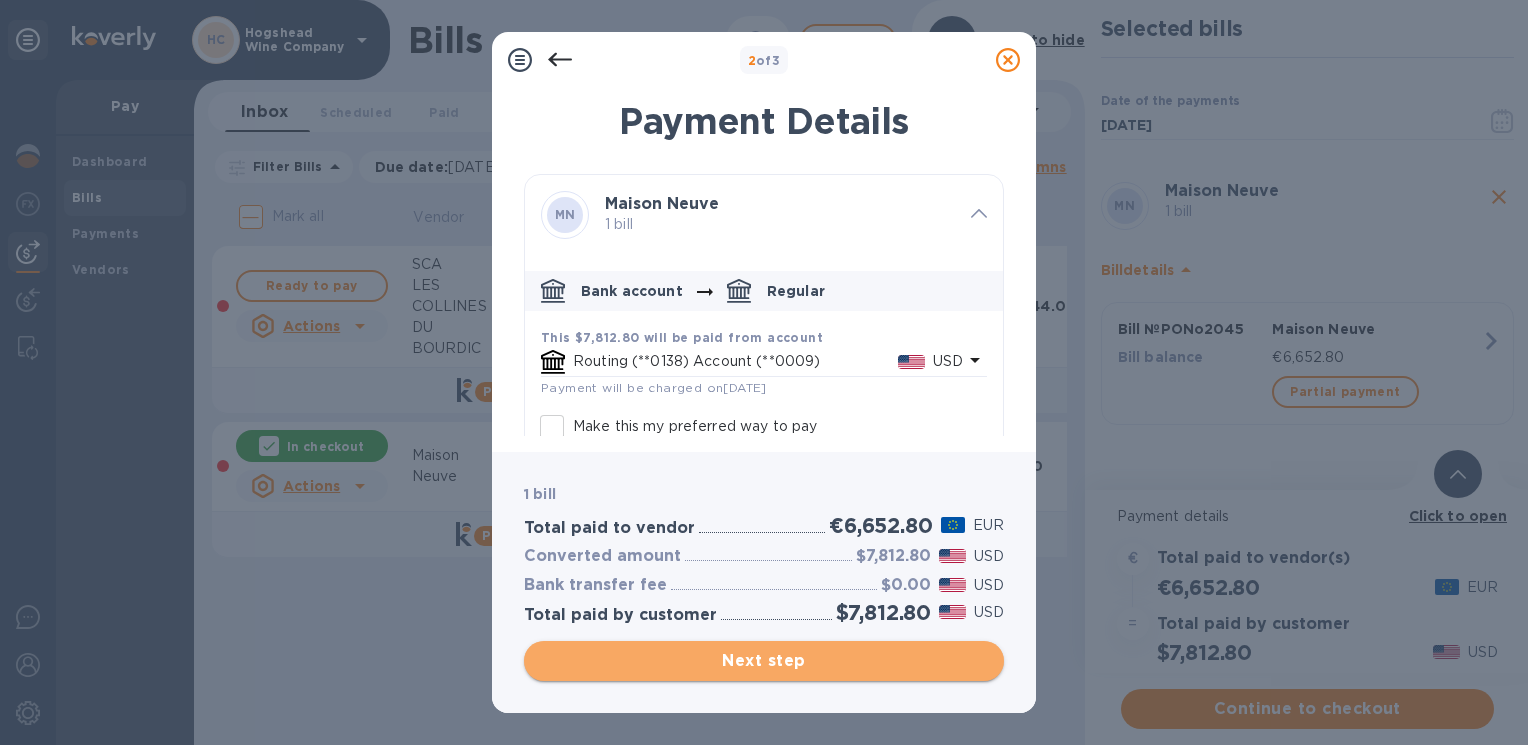 click on "Next step" at bounding box center [764, 661] 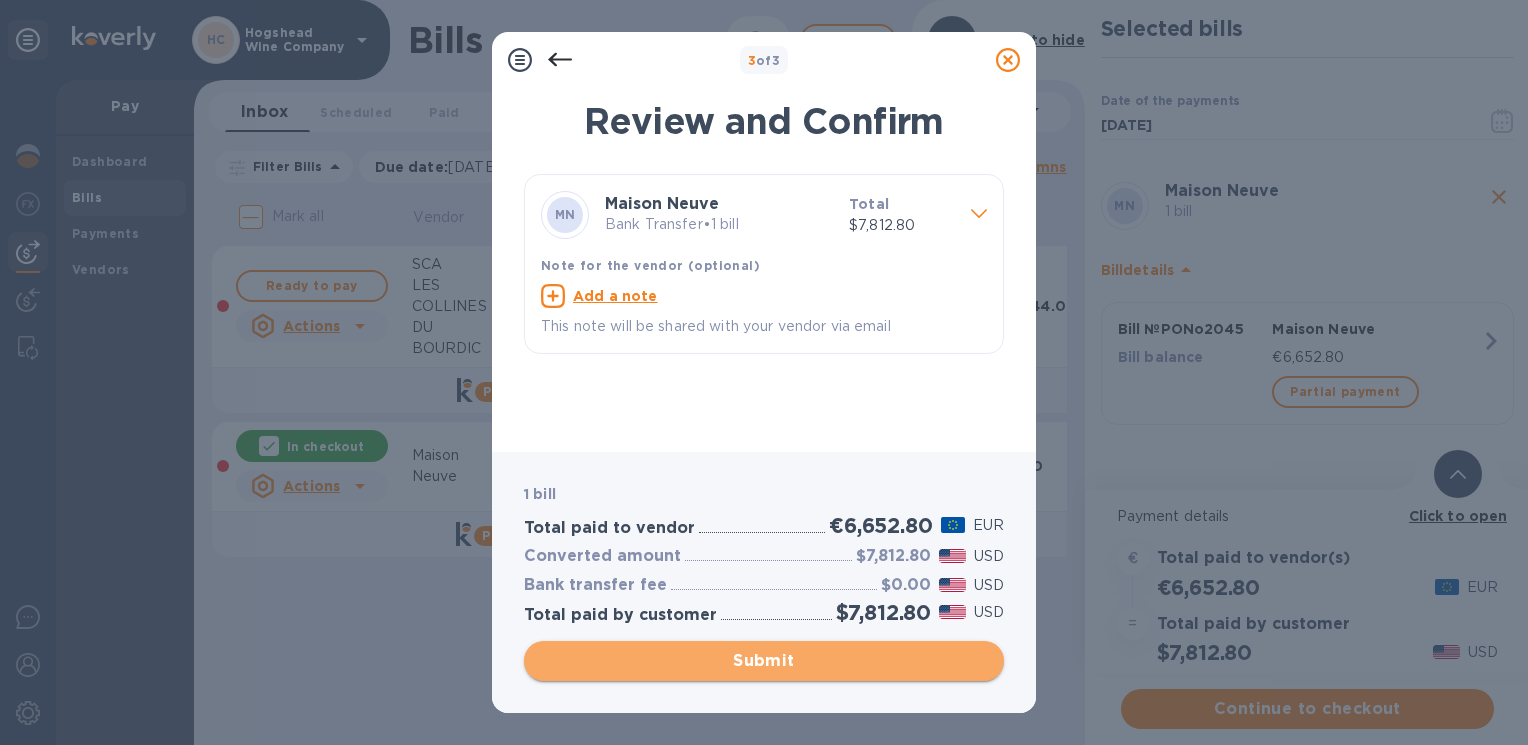 click on "Submit" at bounding box center (764, 661) 